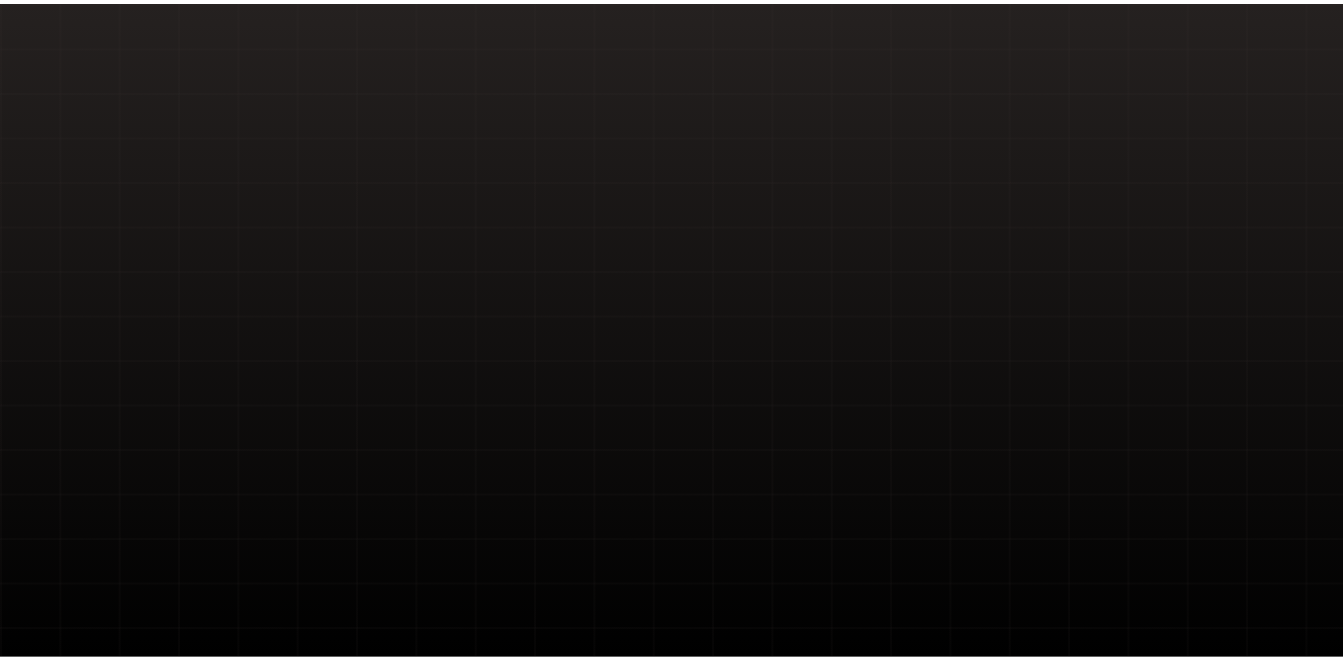 scroll, scrollTop: 0, scrollLeft: 0, axis: both 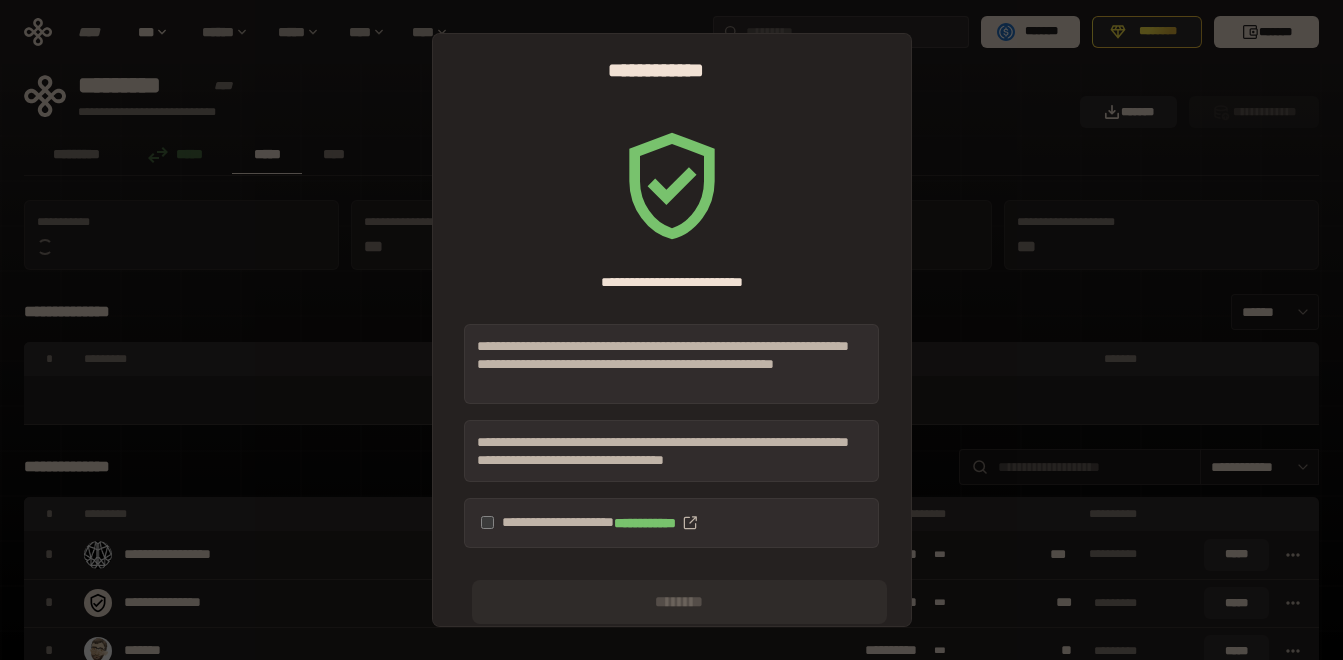 drag, startPoint x: 501, startPoint y: 525, endPoint x: 492, endPoint y: 506, distance: 21.023796 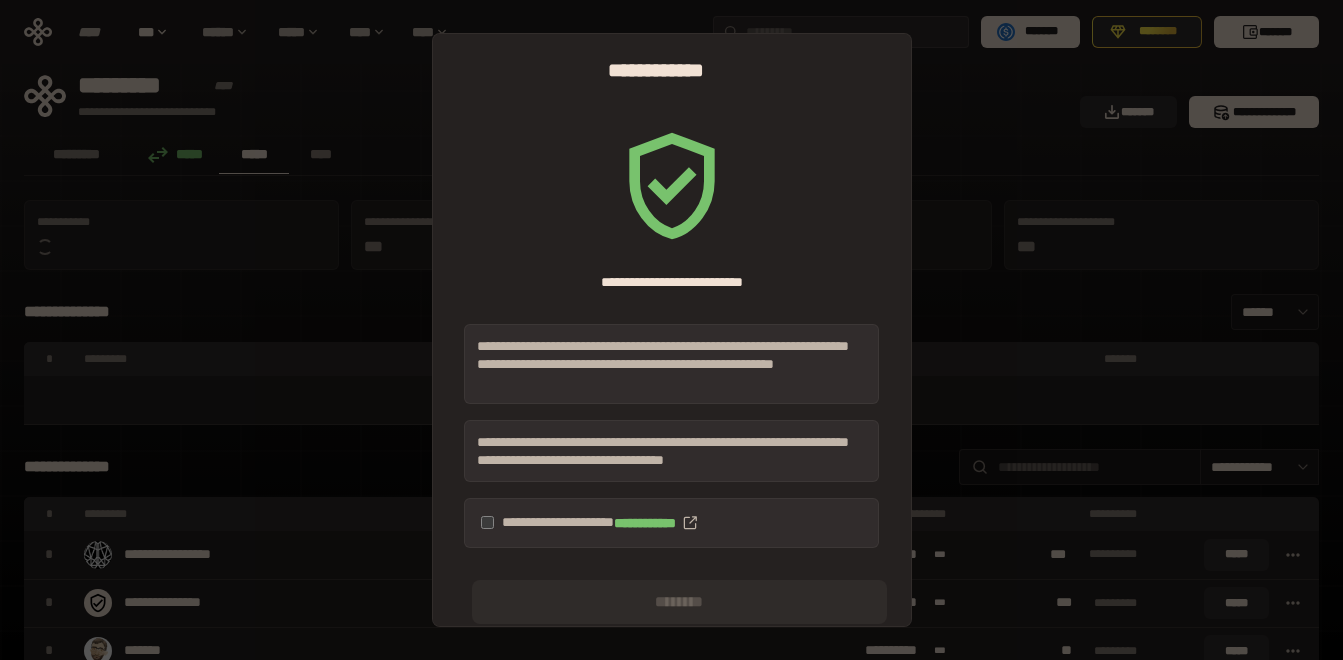 click on "**********" at bounding box center [671, 523] 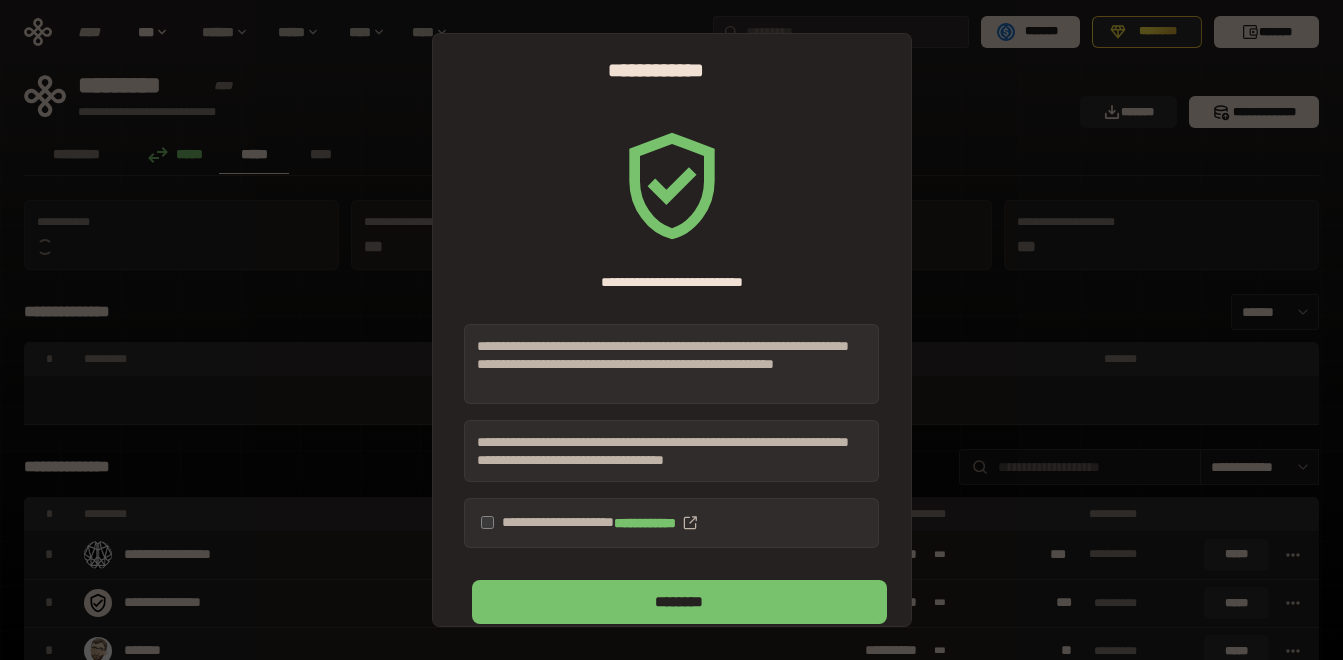 scroll, scrollTop: 22, scrollLeft: 0, axis: vertical 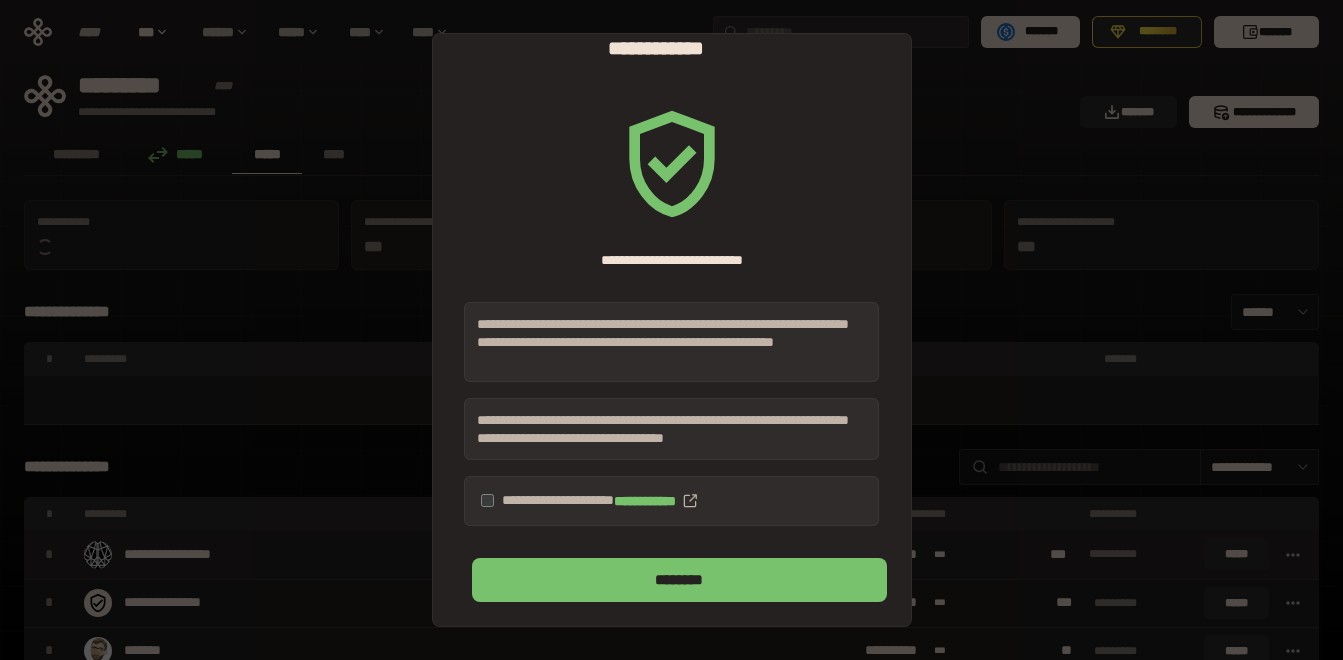 click on "********" at bounding box center (679, 580) 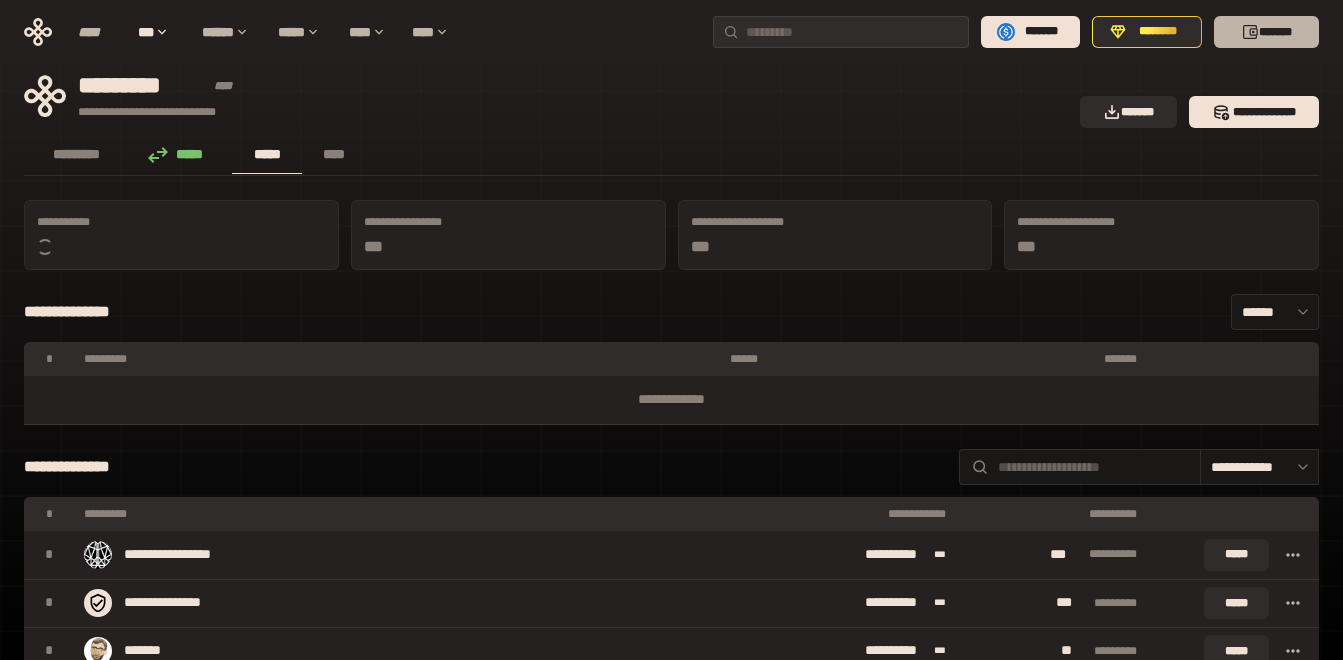 click on "*******" at bounding box center (1266, 32) 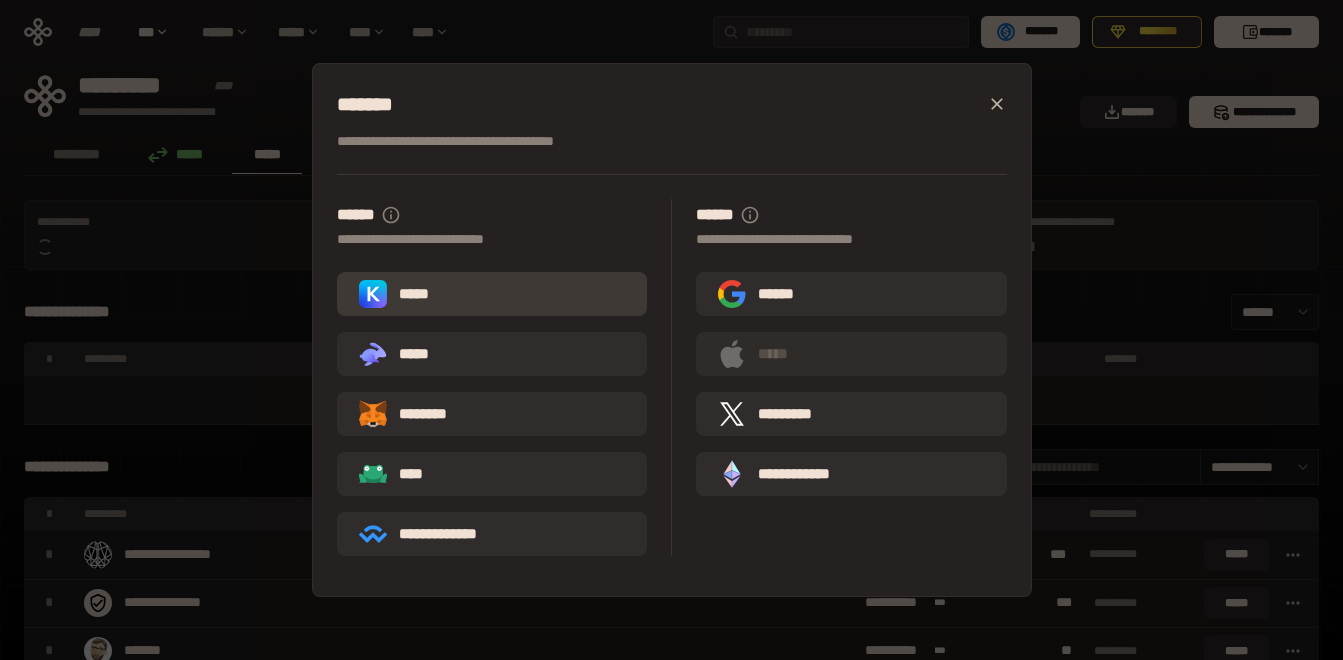 click 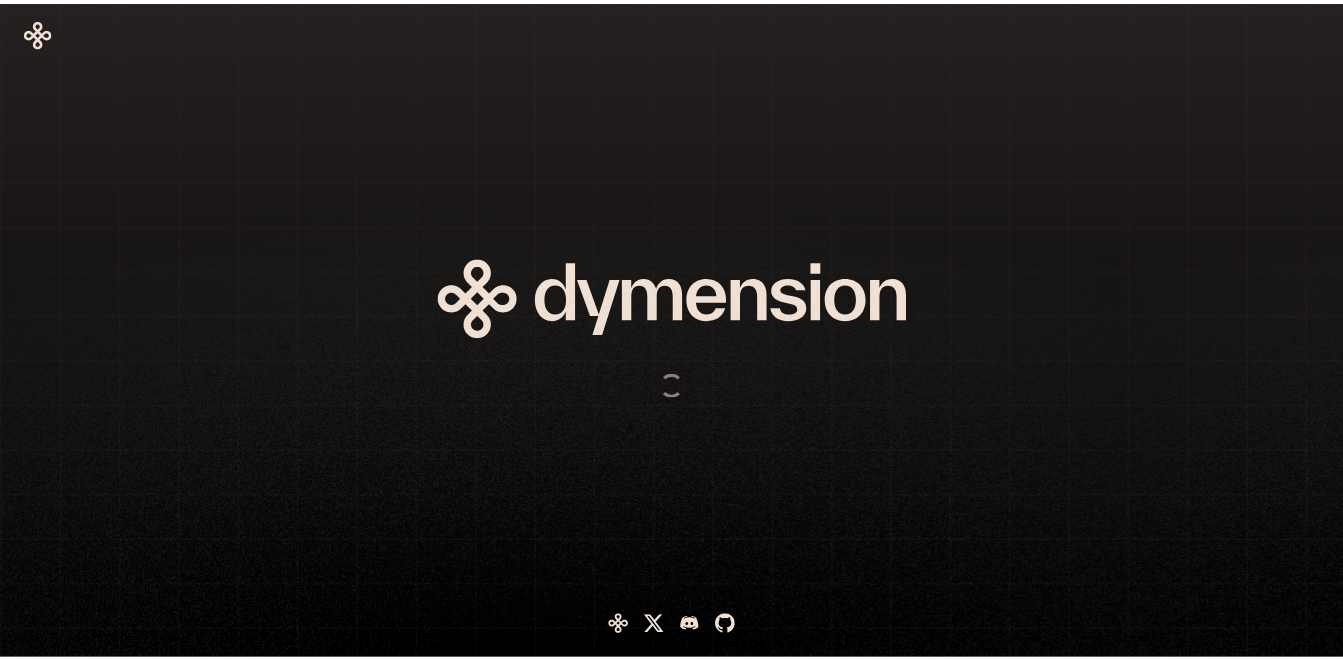 scroll, scrollTop: 0, scrollLeft: 0, axis: both 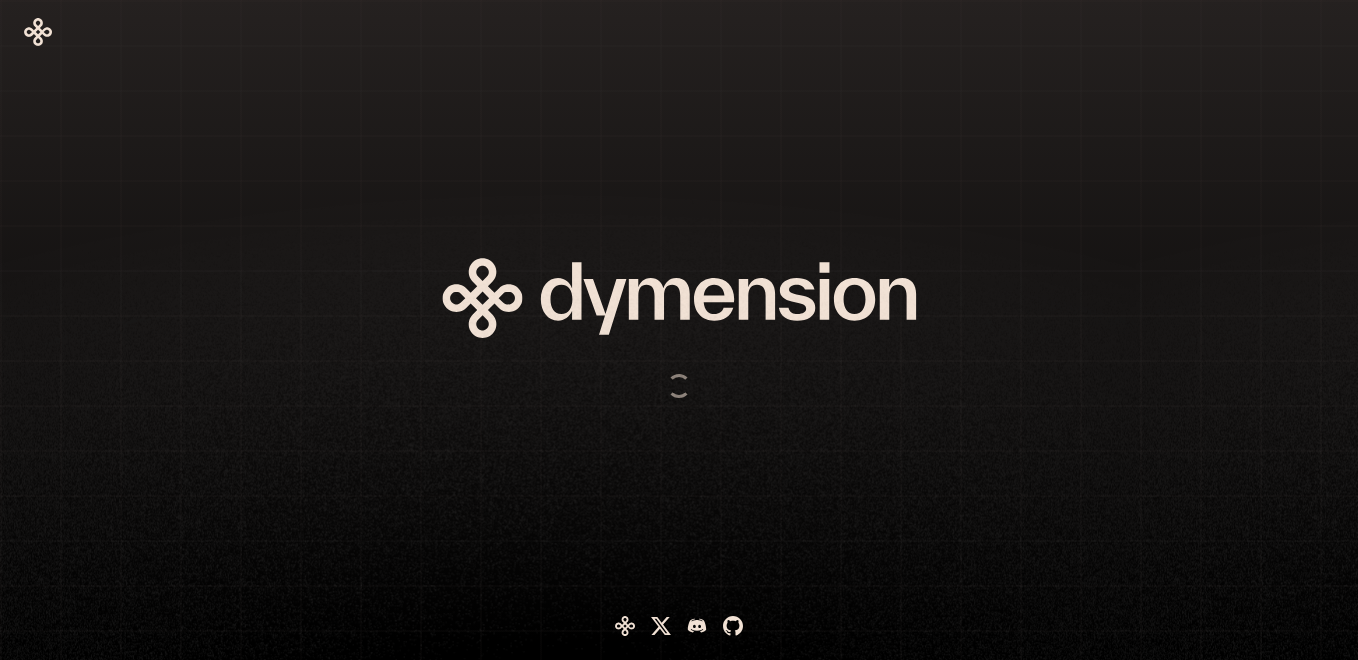 drag, startPoint x: 0, startPoint y: 0, endPoint x: 1060, endPoint y: 42, distance: 1060.8318 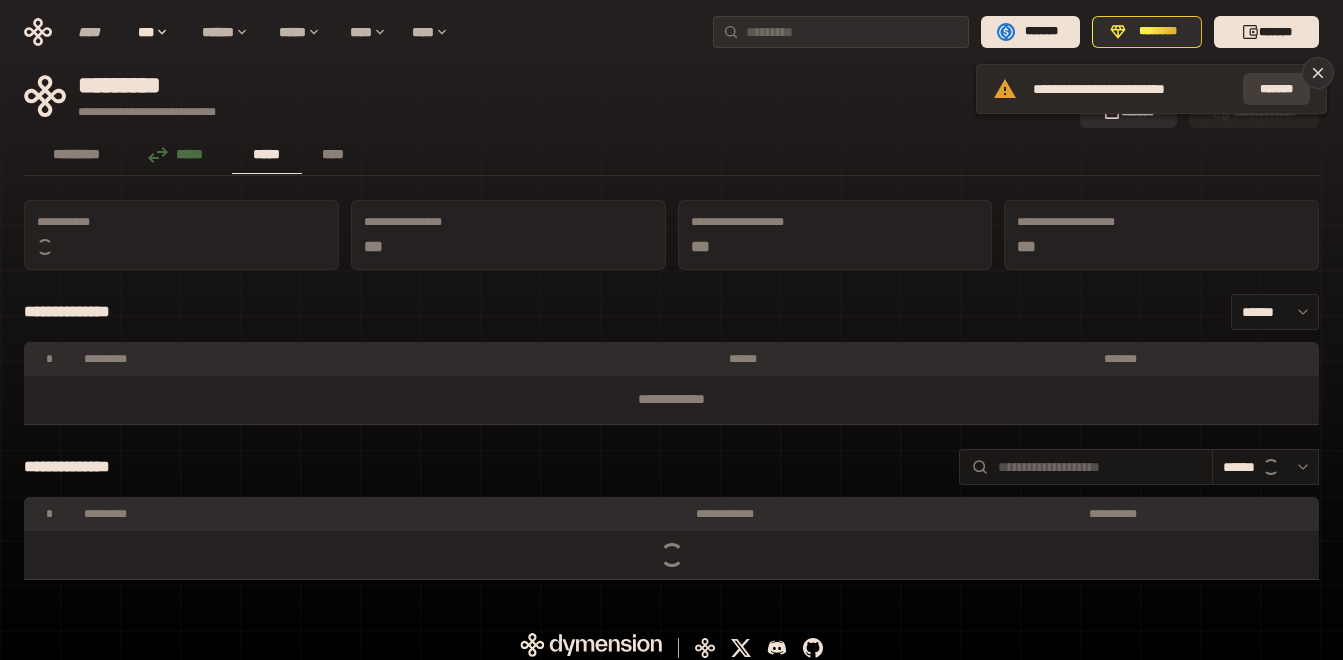 click on "*******" at bounding box center (1276, 89) 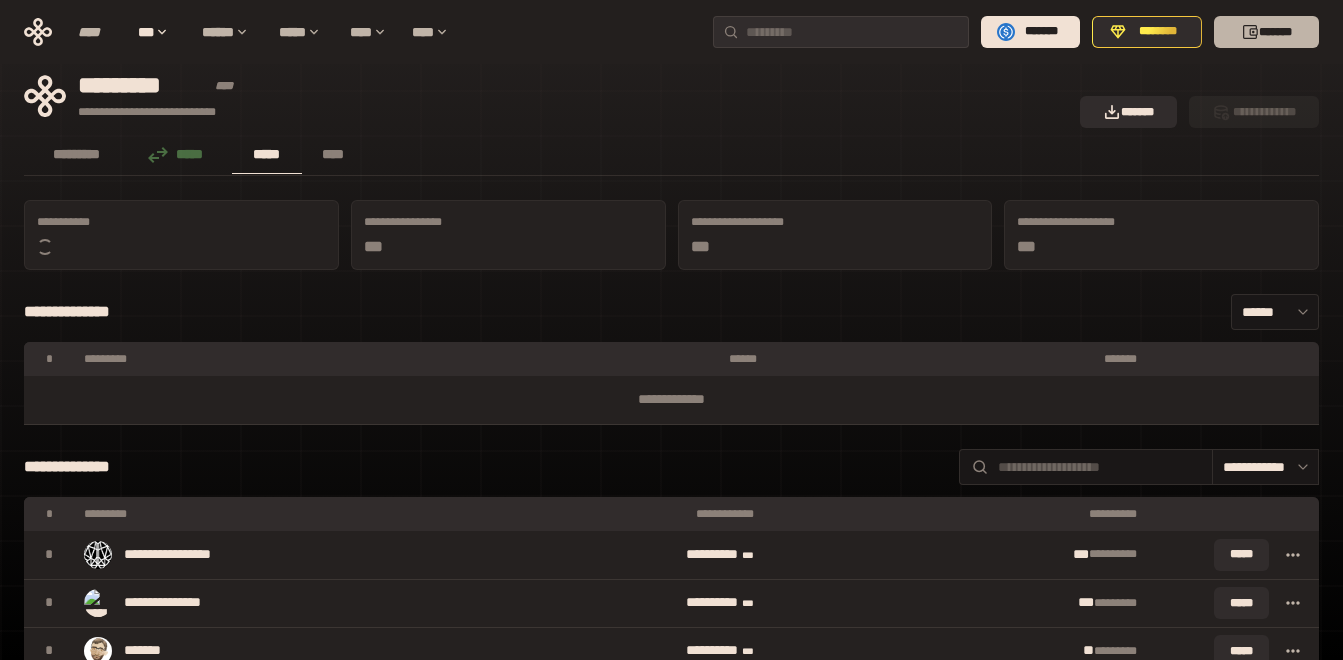click on "*******" at bounding box center (1266, 32) 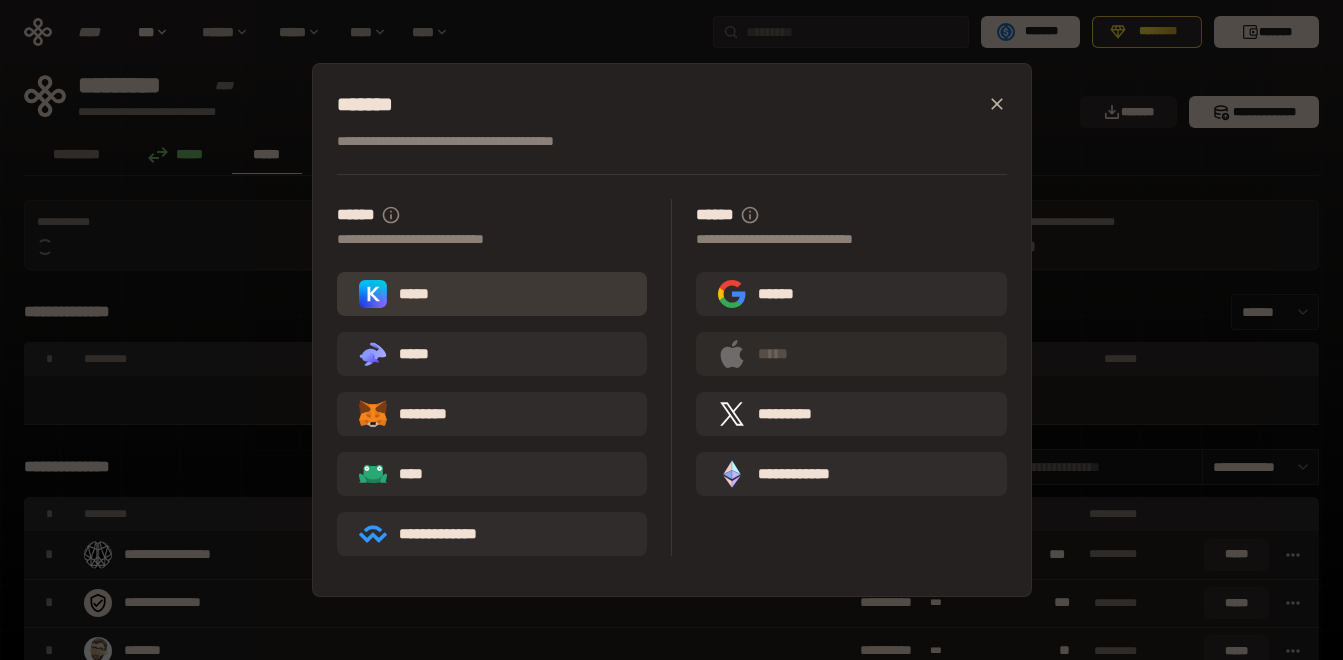 click on "*****" at bounding box center [398, 294] 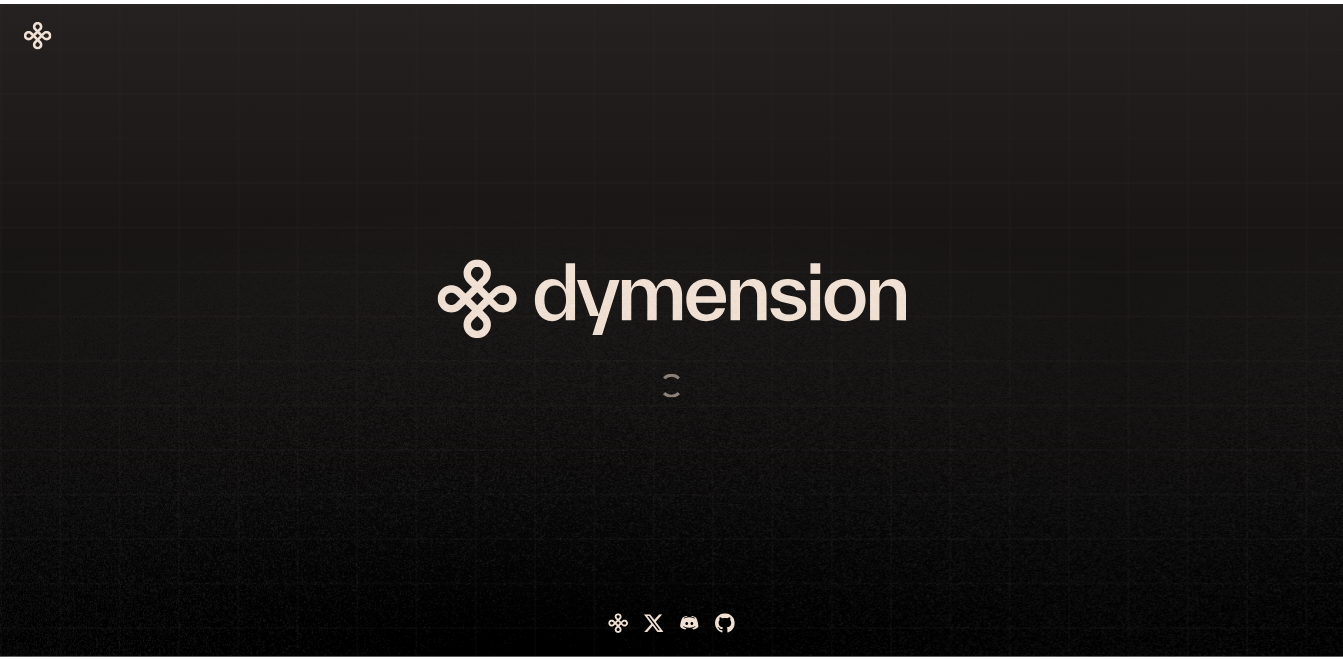 scroll, scrollTop: 0, scrollLeft: 0, axis: both 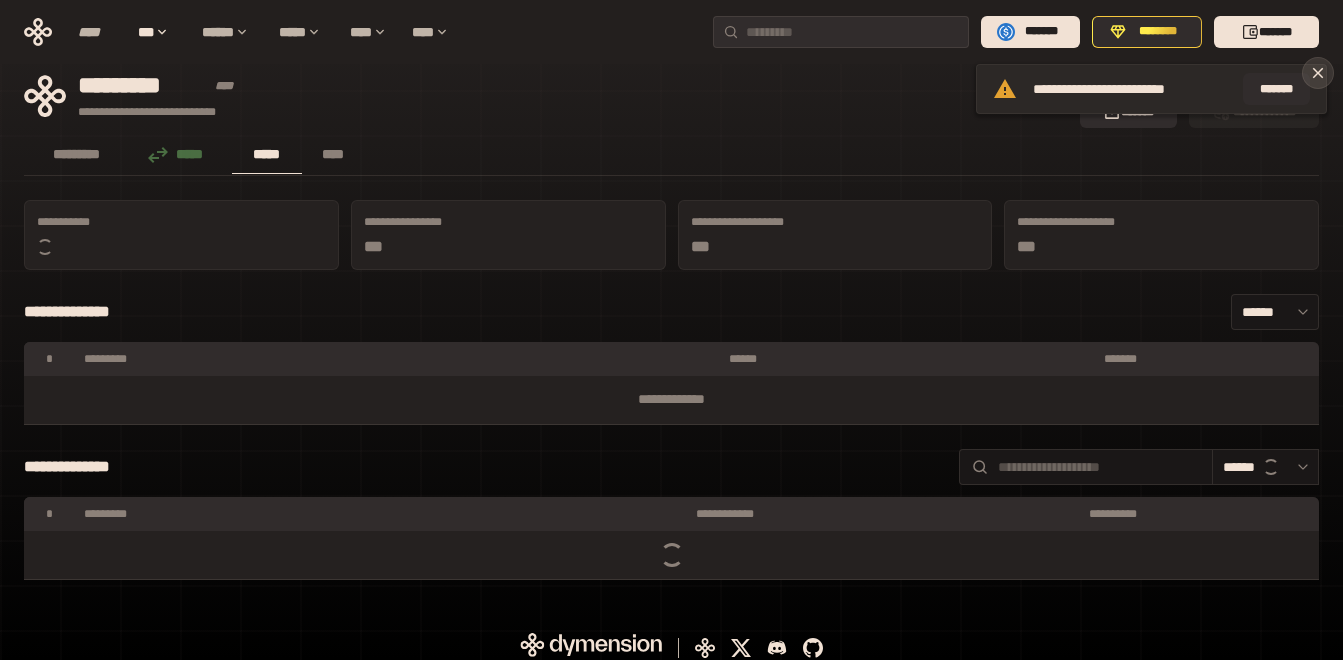 click 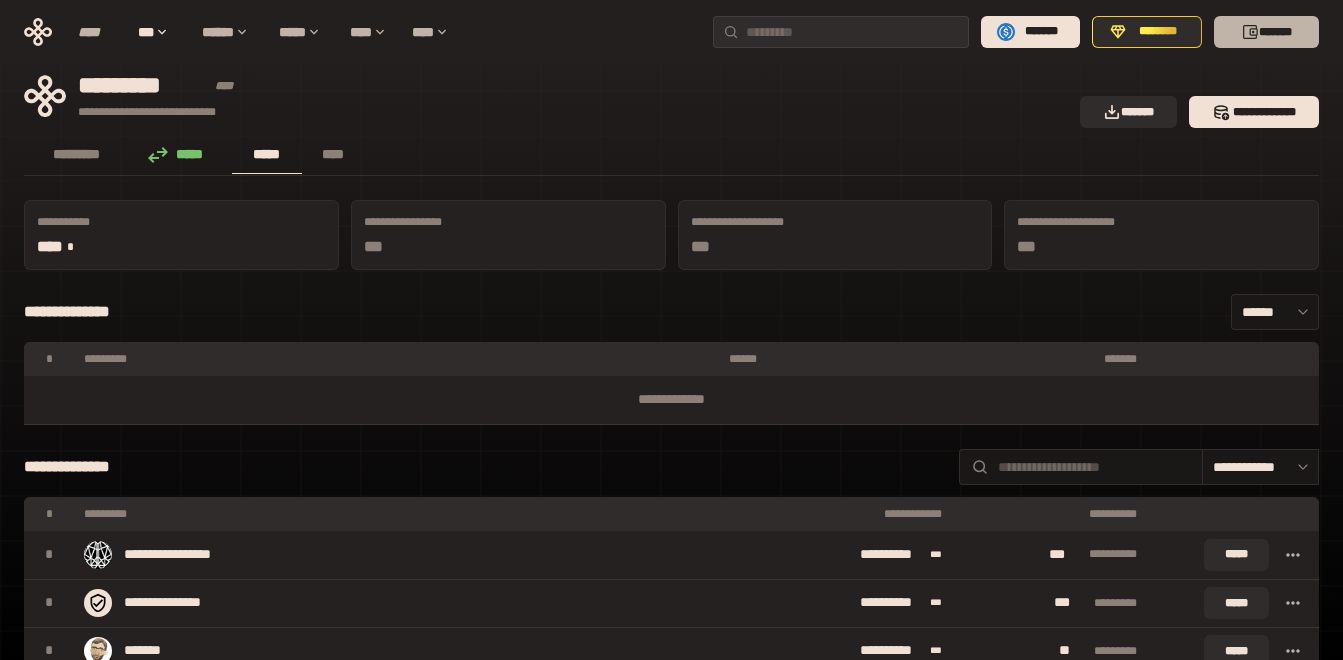 click 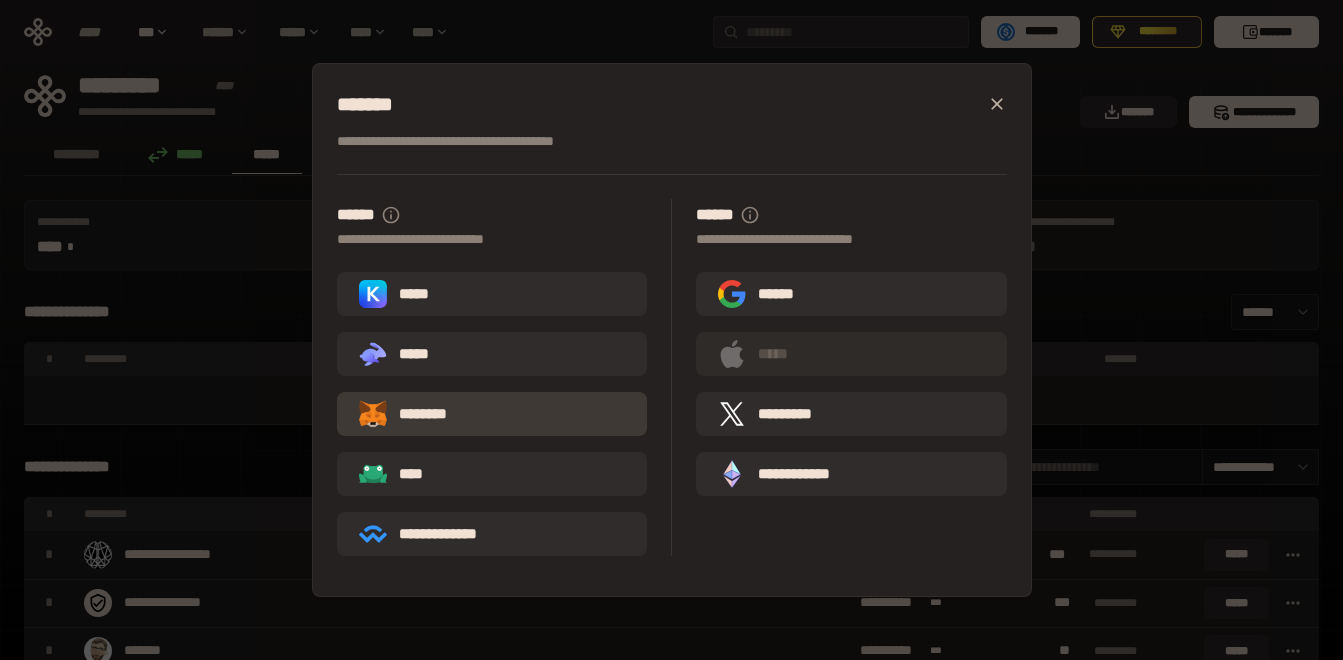 click on "********" at bounding box center [417, 414] 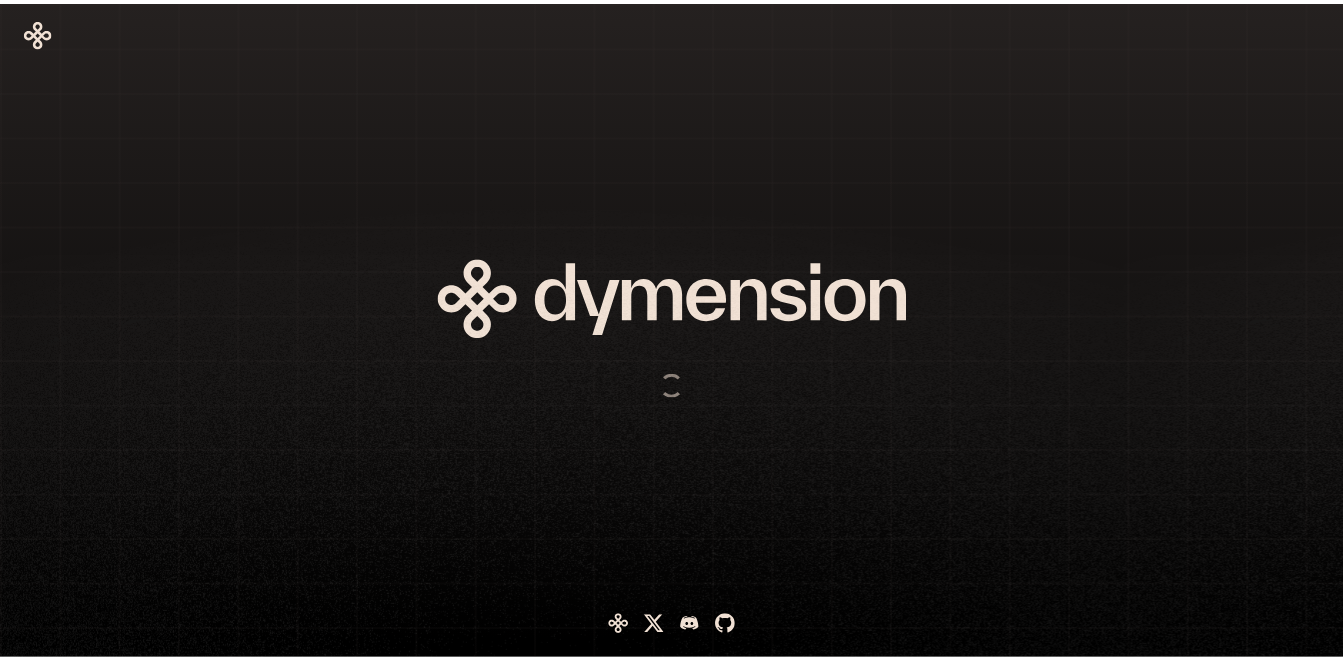 scroll, scrollTop: 0, scrollLeft: 0, axis: both 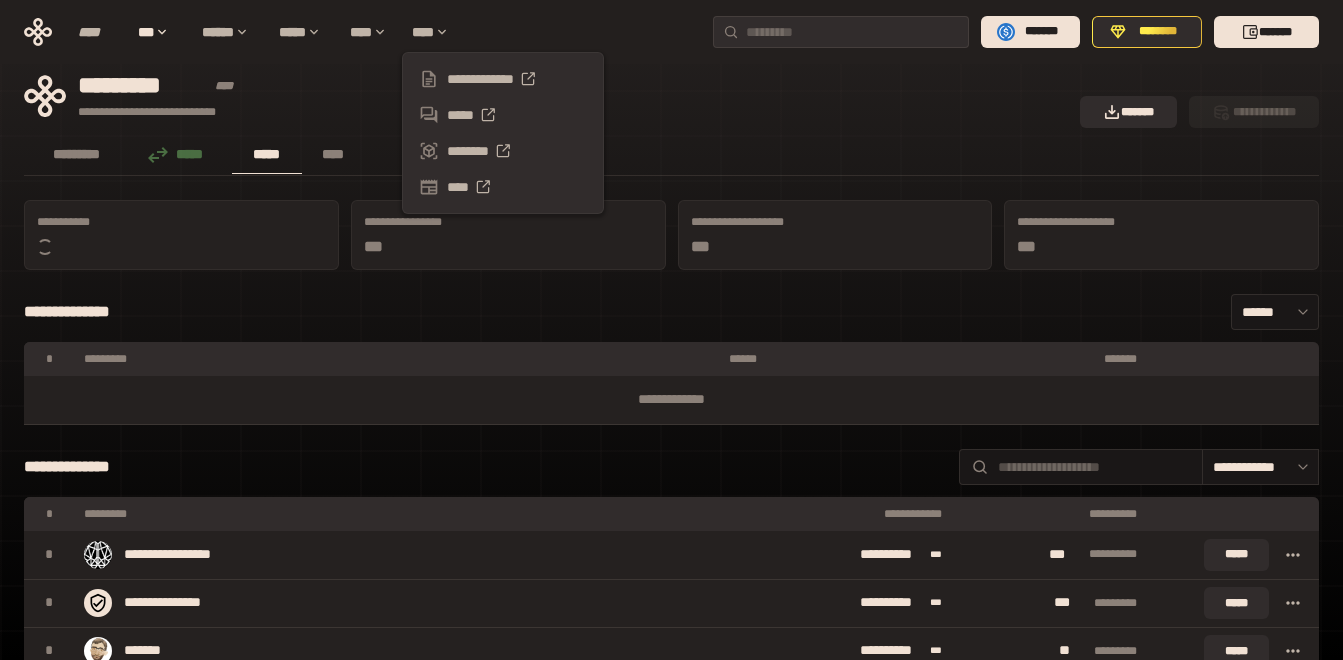 click on "**********" at bounding box center (671, 96) 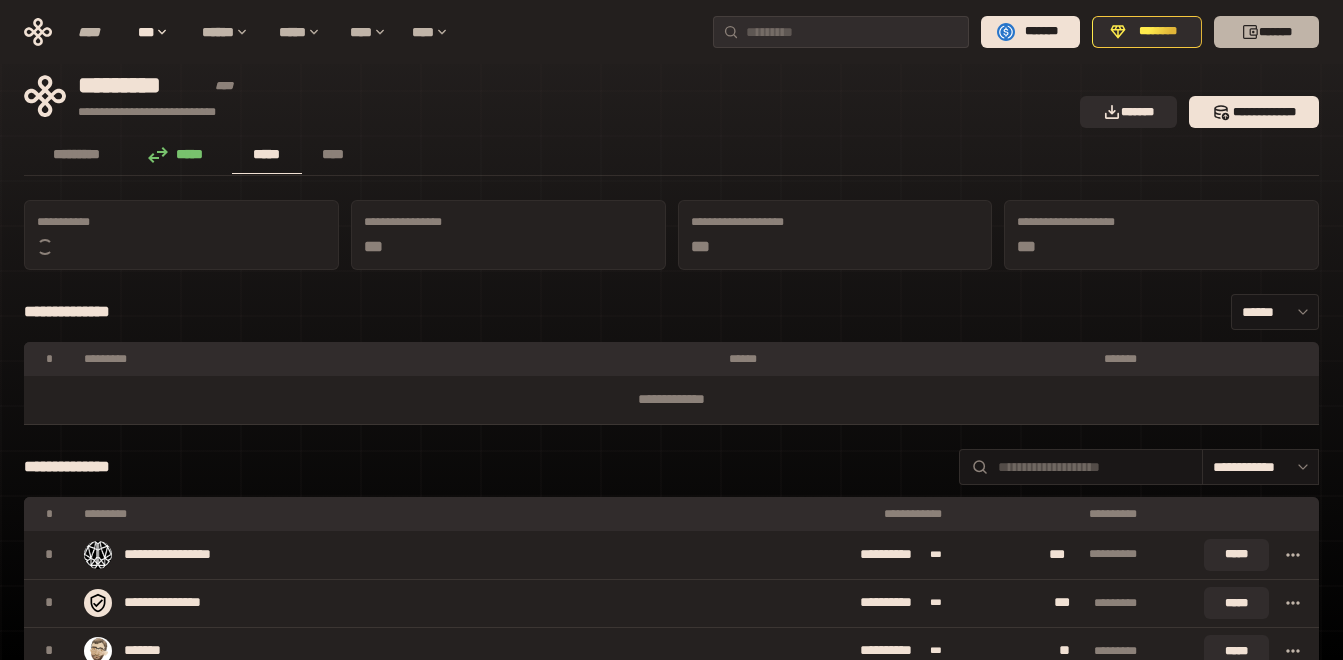 click on "*******" at bounding box center [1266, 32] 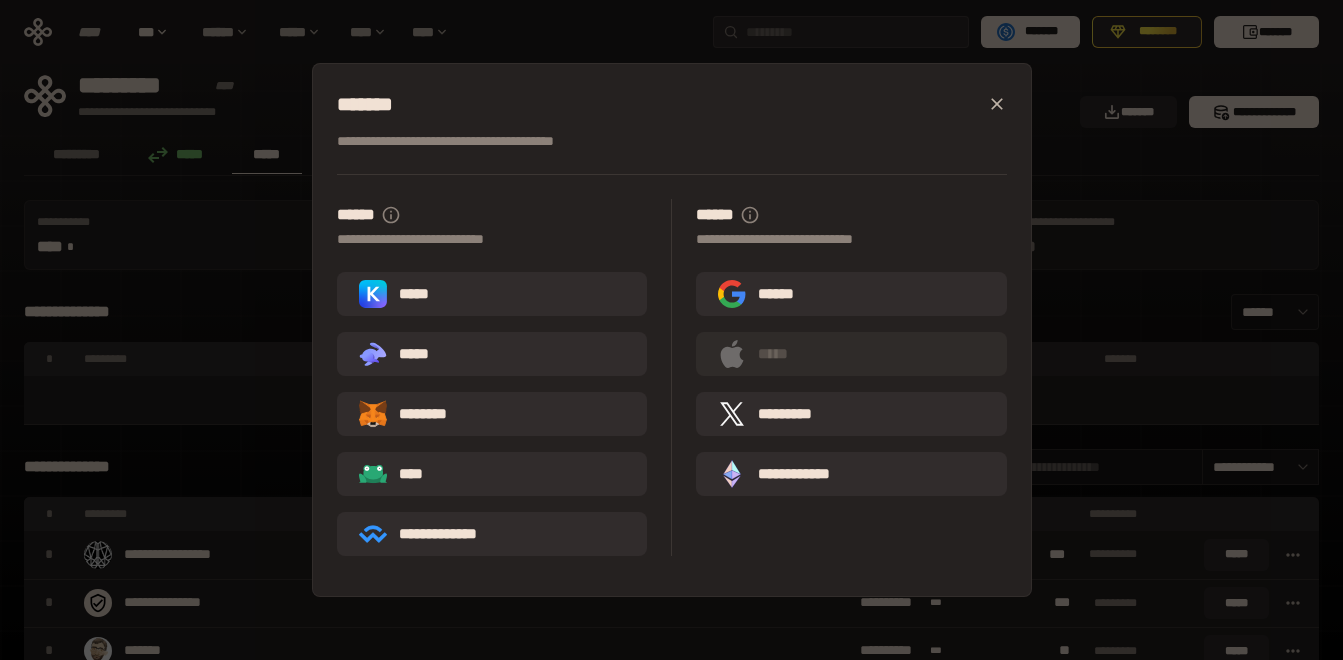 click on "*****" at bounding box center [398, 294] 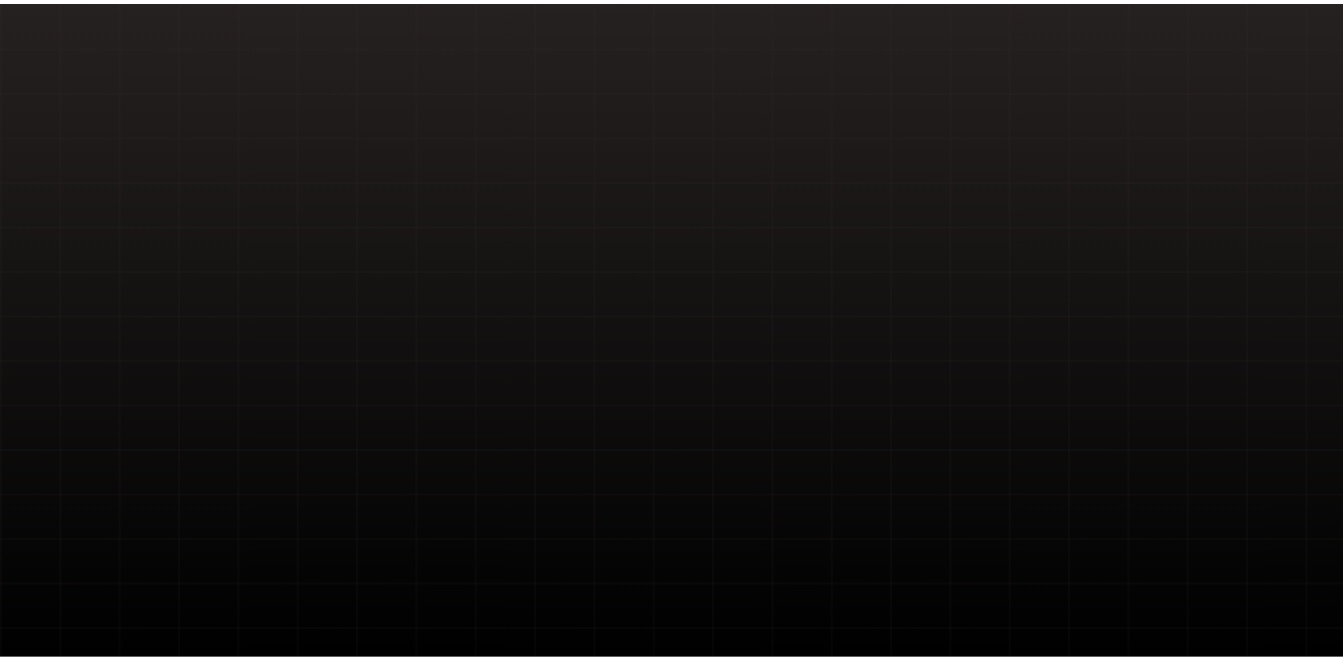 scroll, scrollTop: 0, scrollLeft: 0, axis: both 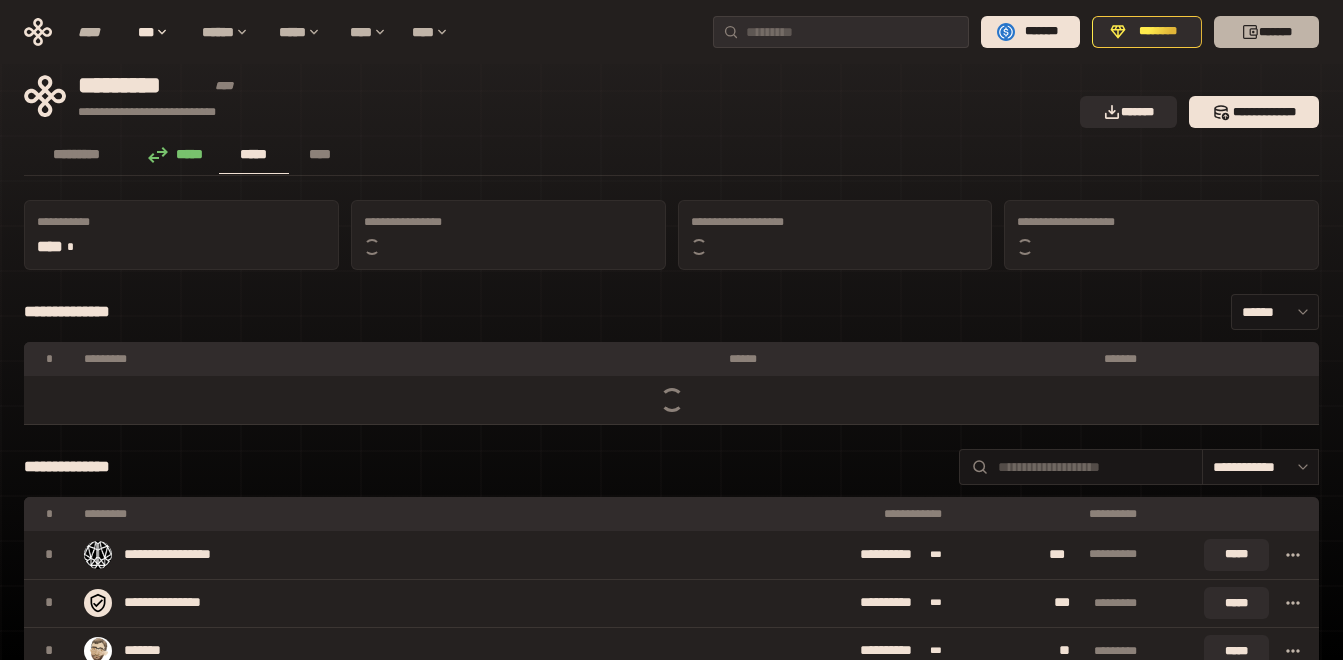 click on "*******" at bounding box center [1266, 32] 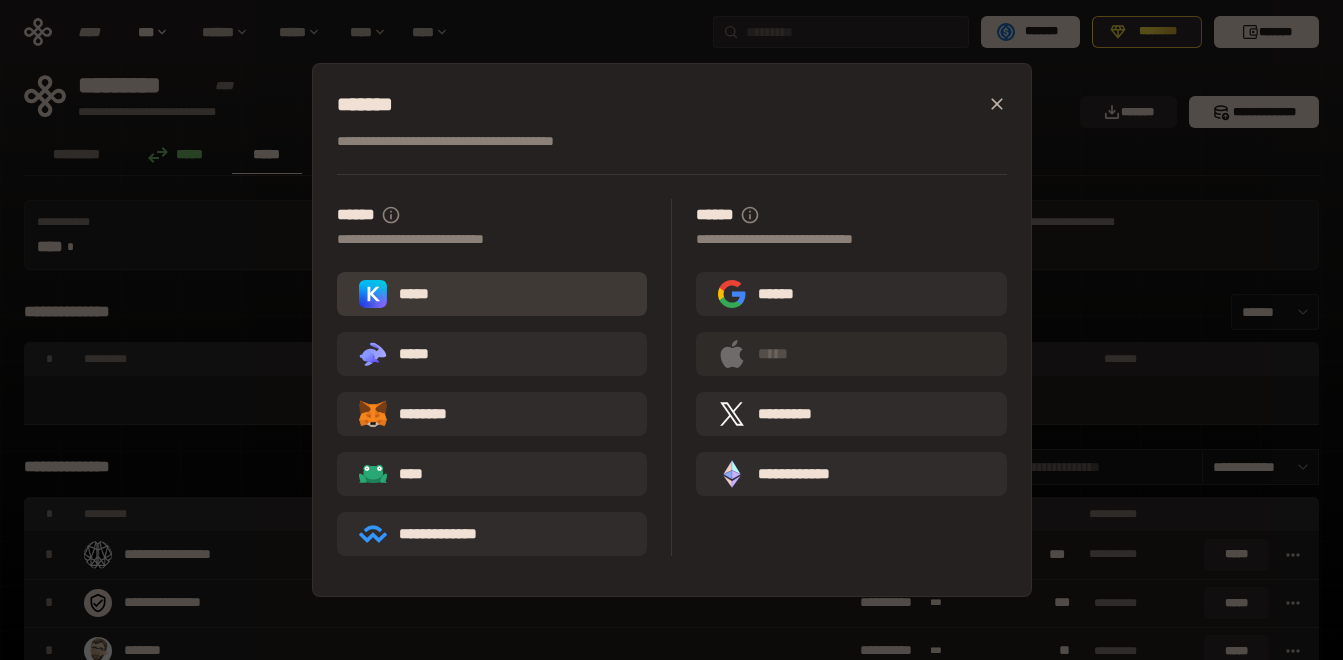 click on "*****" at bounding box center (492, 294) 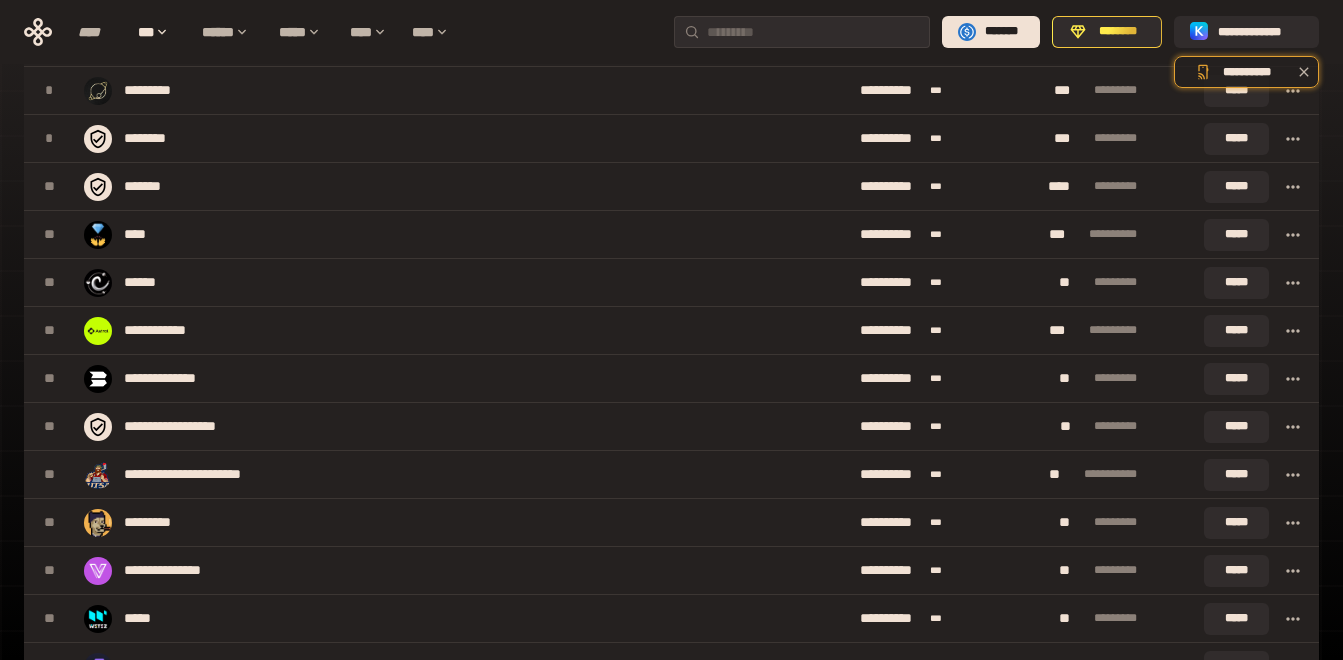 scroll, scrollTop: 0, scrollLeft: 0, axis: both 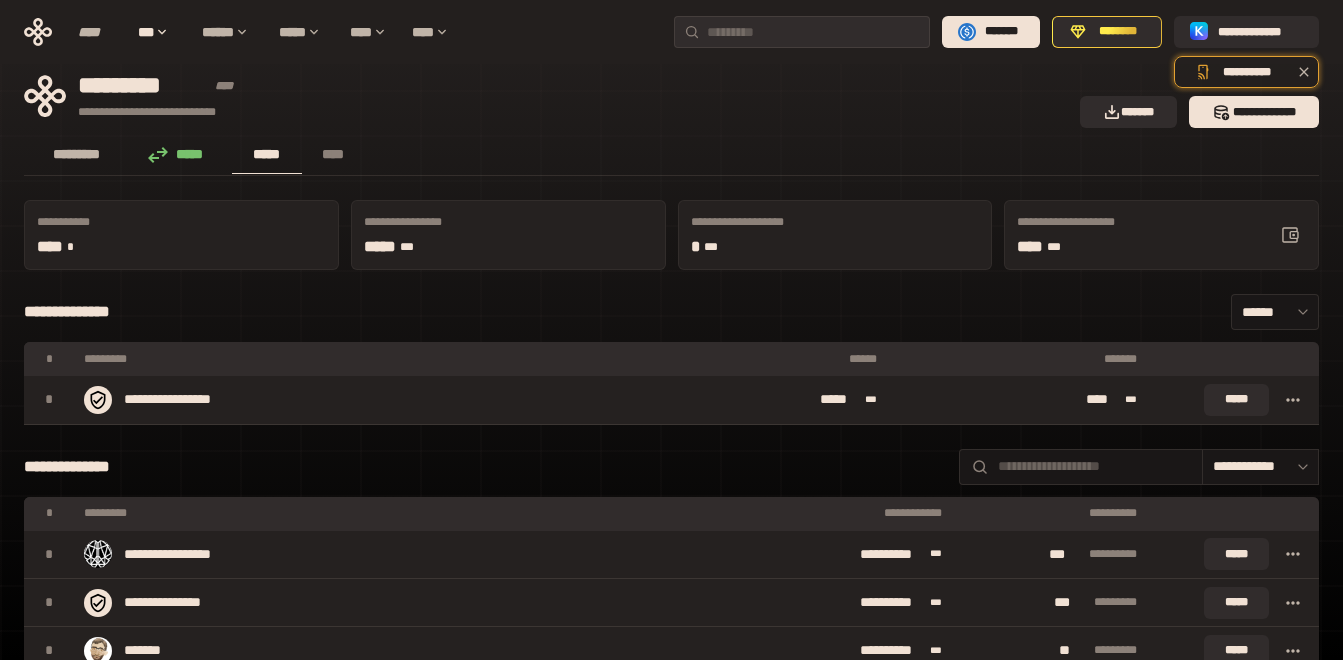 click on "*********" at bounding box center [77, 154] 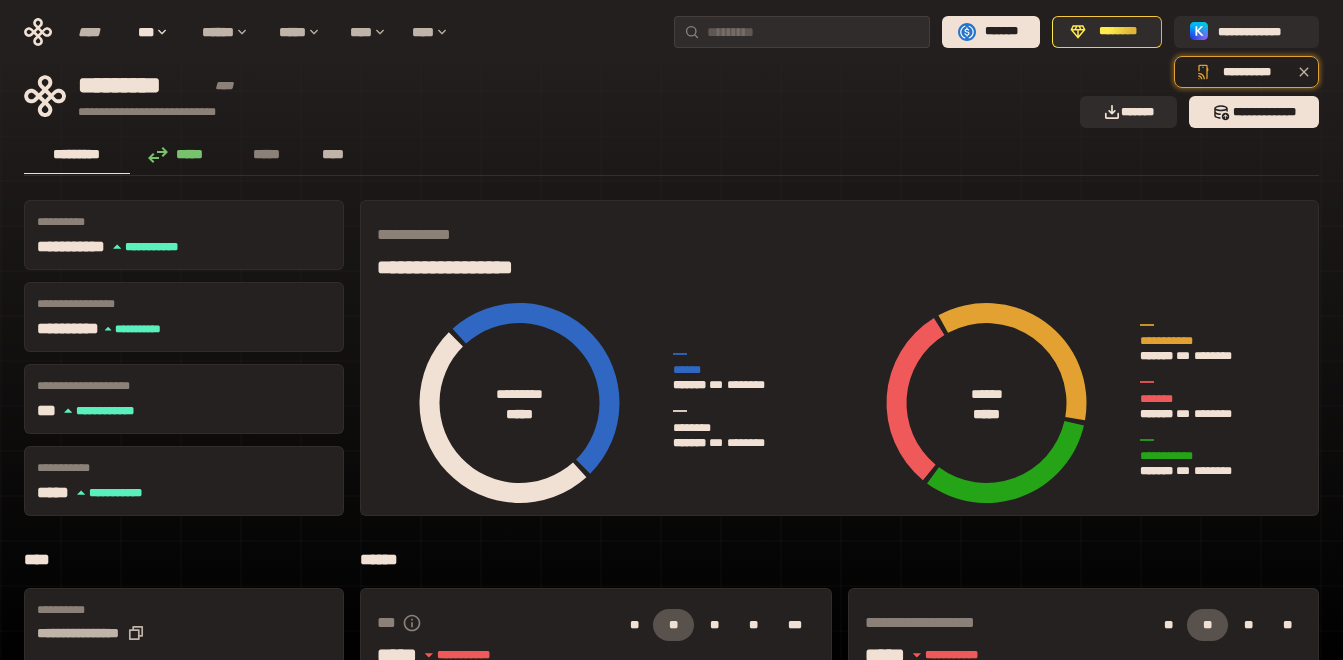 click on "****" at bounding box center (333, 155) 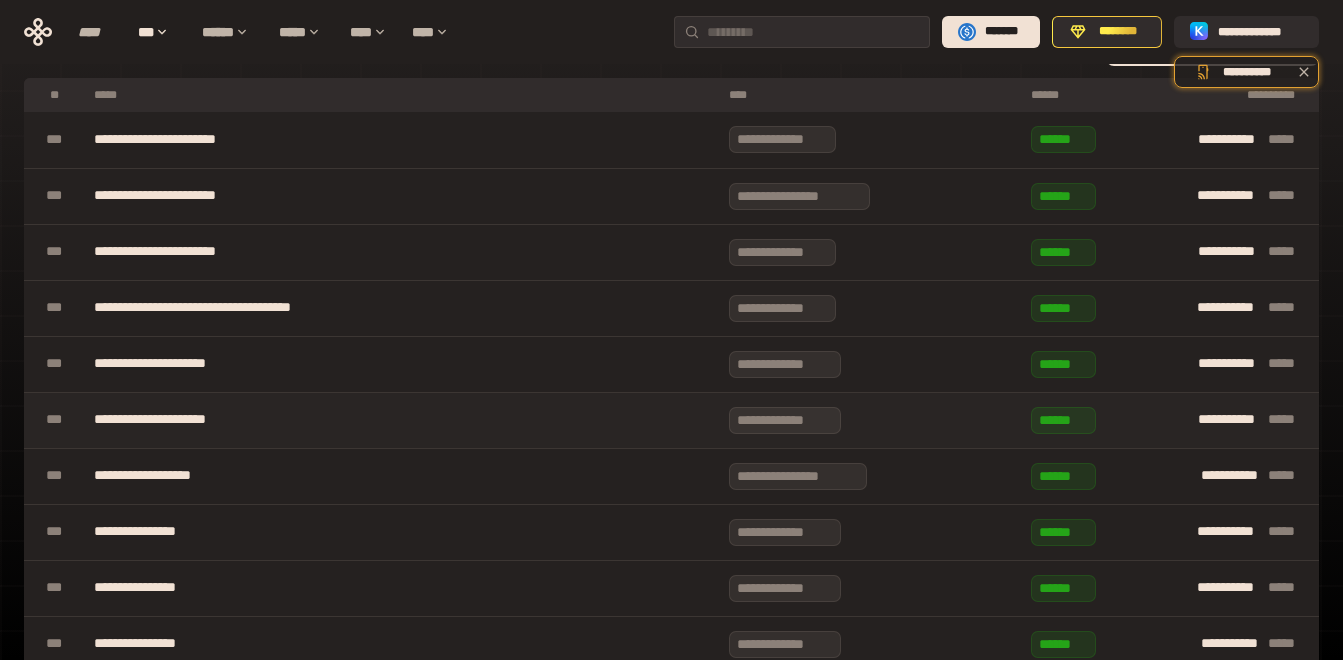 scroll, scrollTop: 400, scrollLeft: 0, axis: vertical 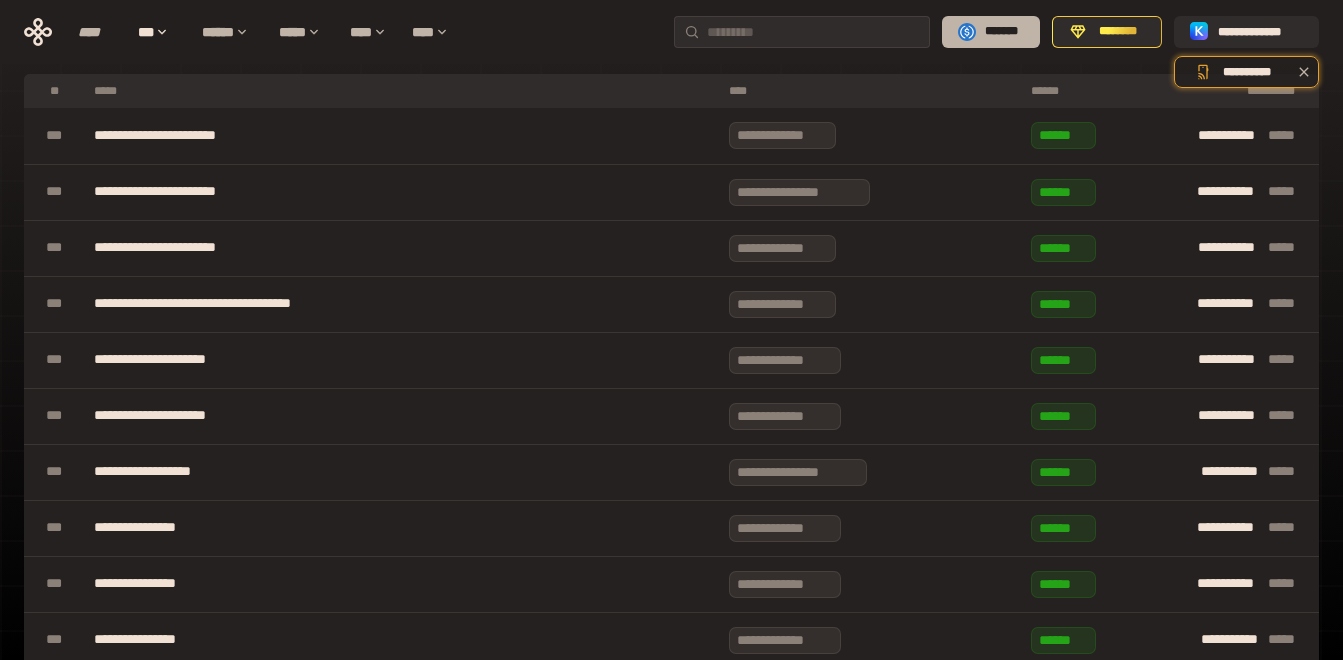 click on "*******" at bounding box center (1002, 32) 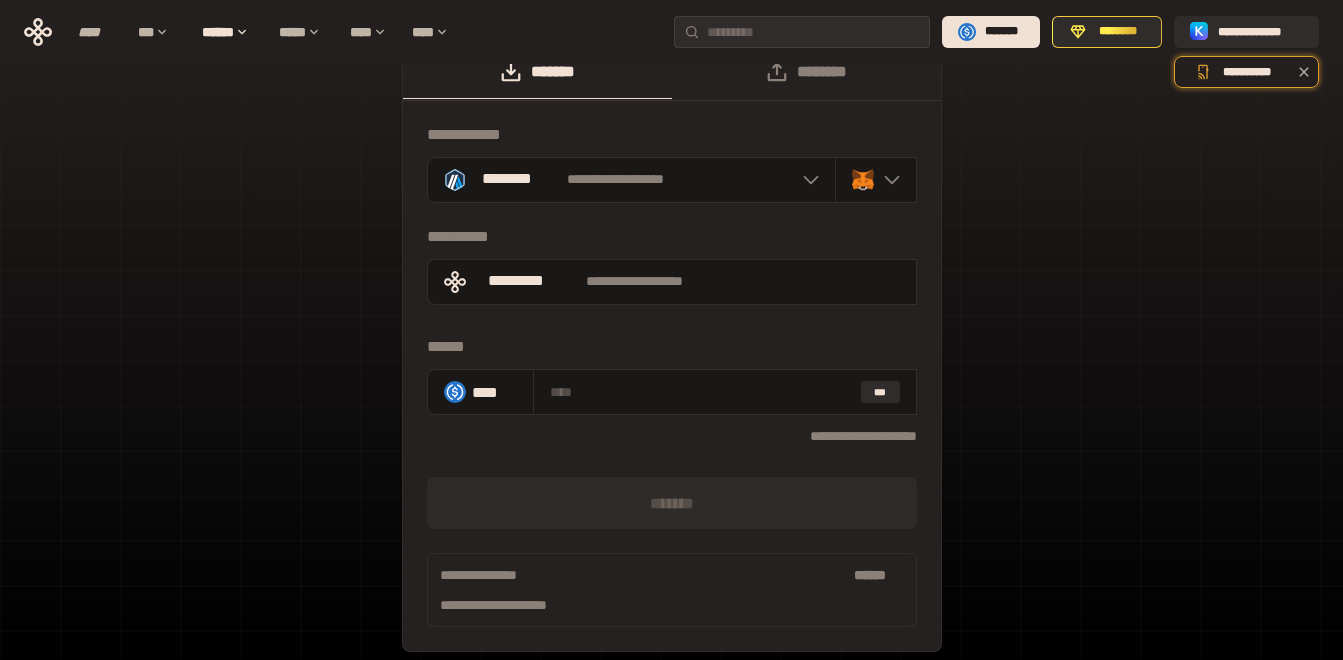 scroll, scrollTop: 0, scrollLeft: 0, axis: both 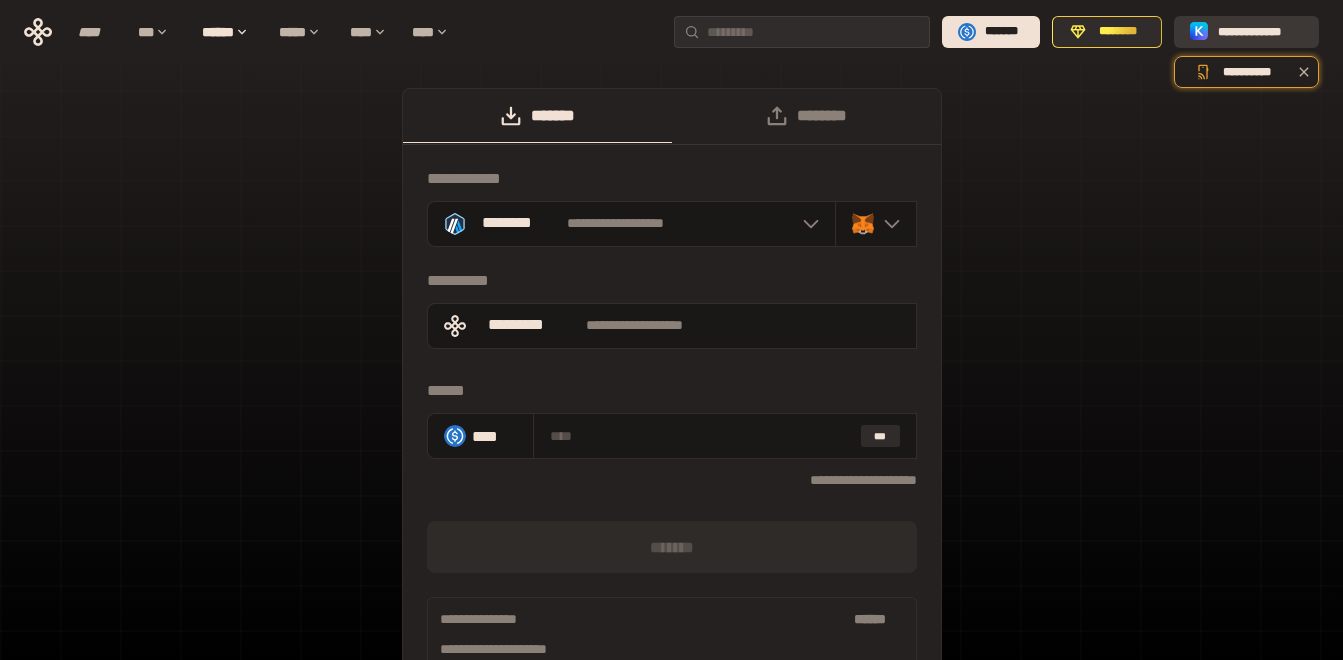 click on "**********" at bounding box center [1260, 32] 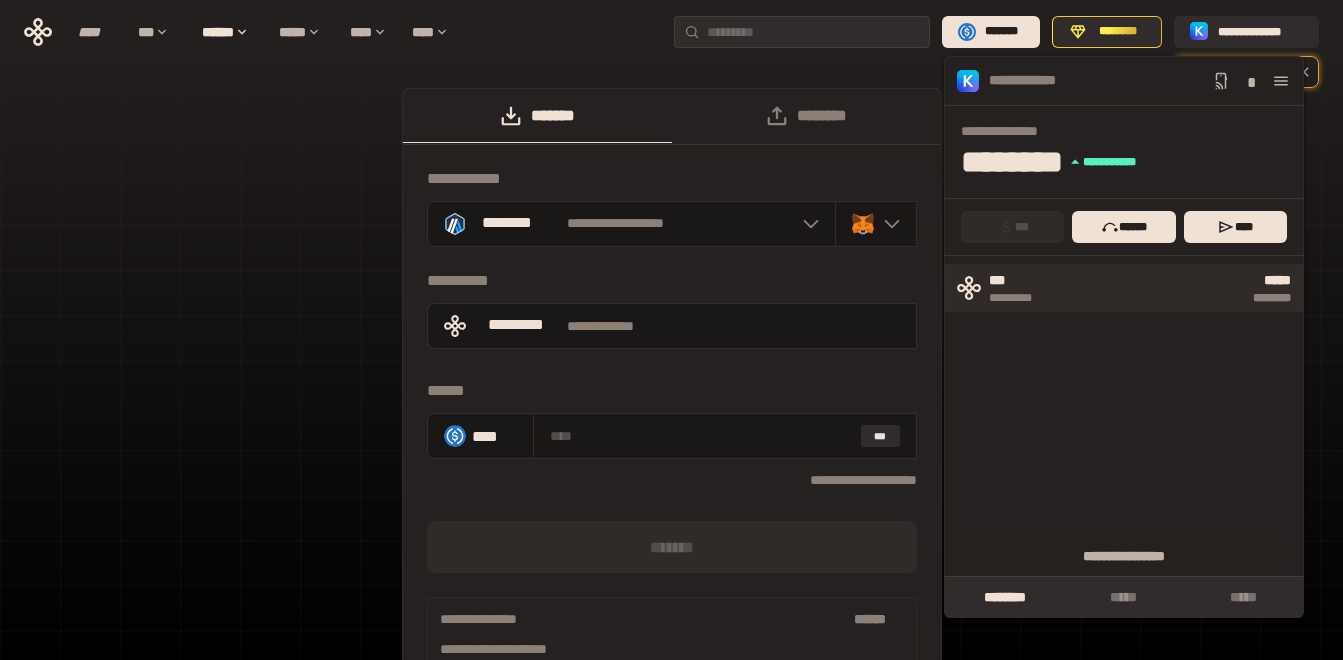 click on "***" at bounding box center [1021, 281] 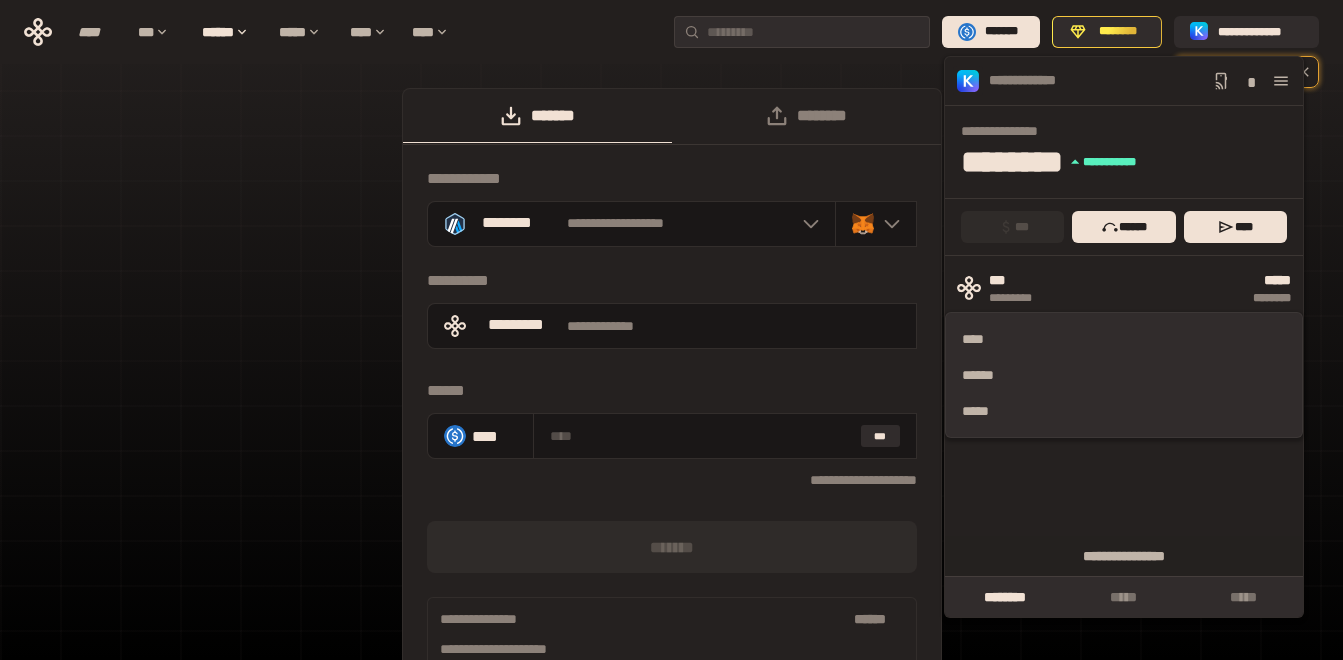 click on "**********" at bounding box center (671, 32) 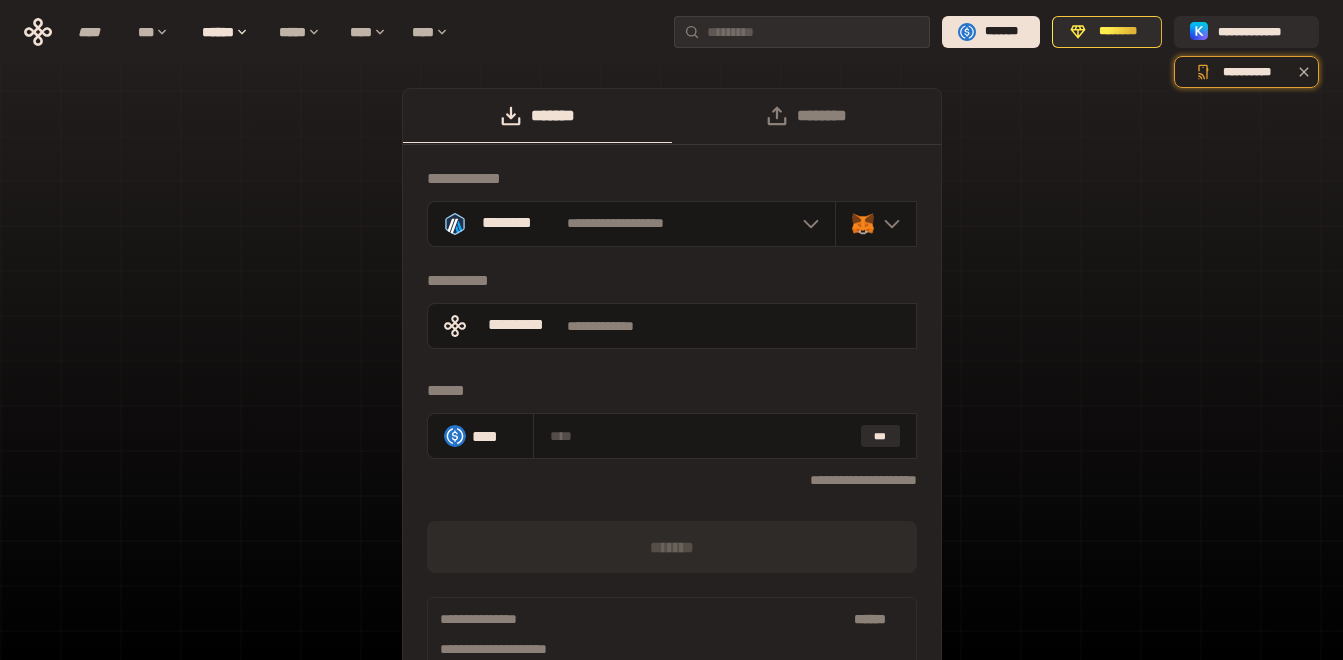 click 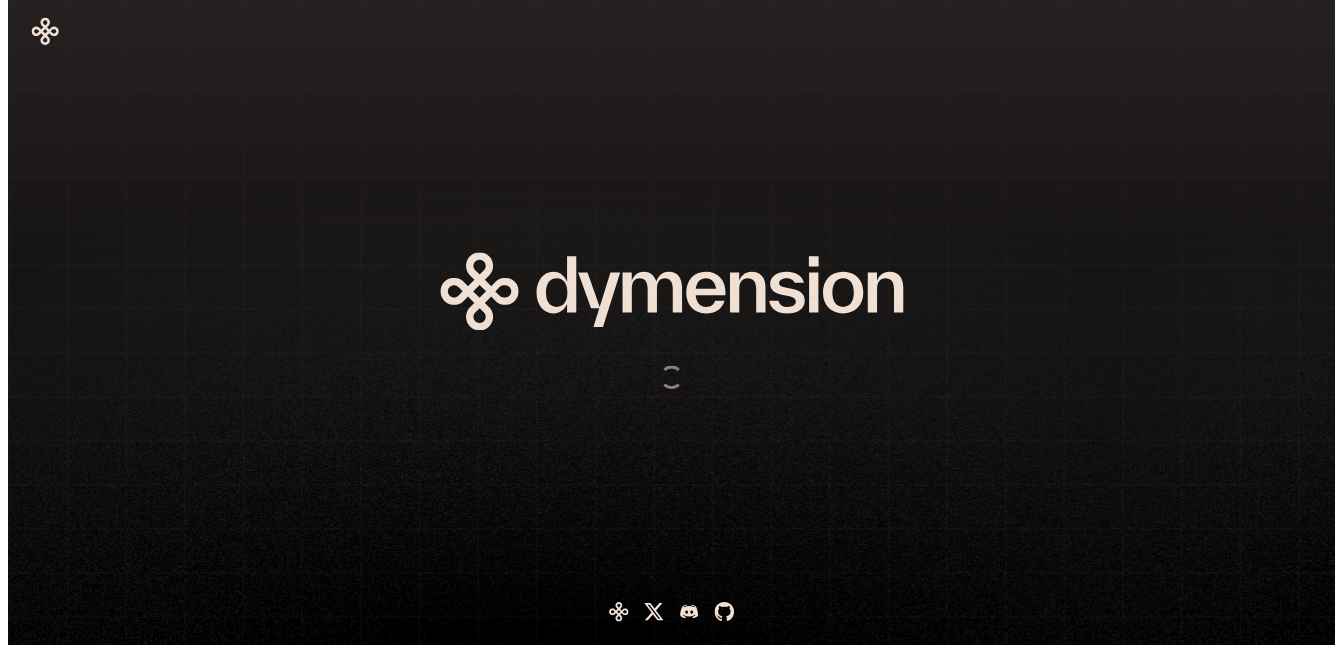 scroll, scrollTop: 0, scrollLeft: 0, axis: both 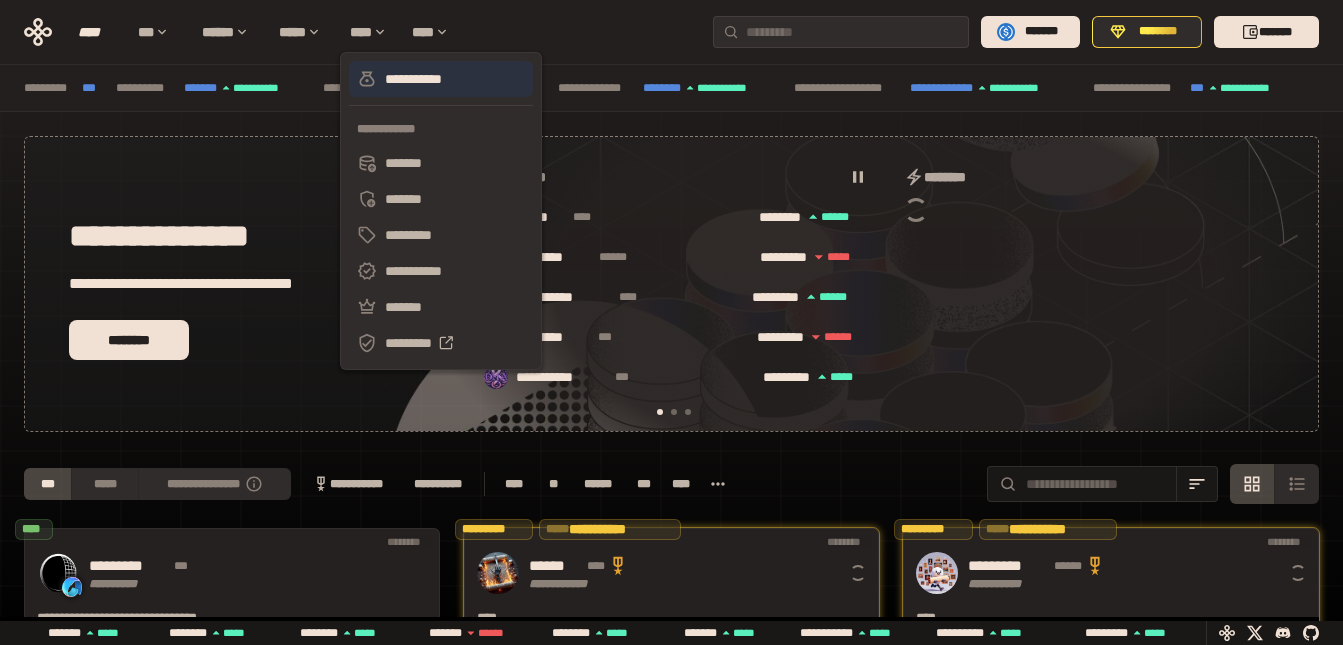 click on "**********" at bounding box center [441, 79] 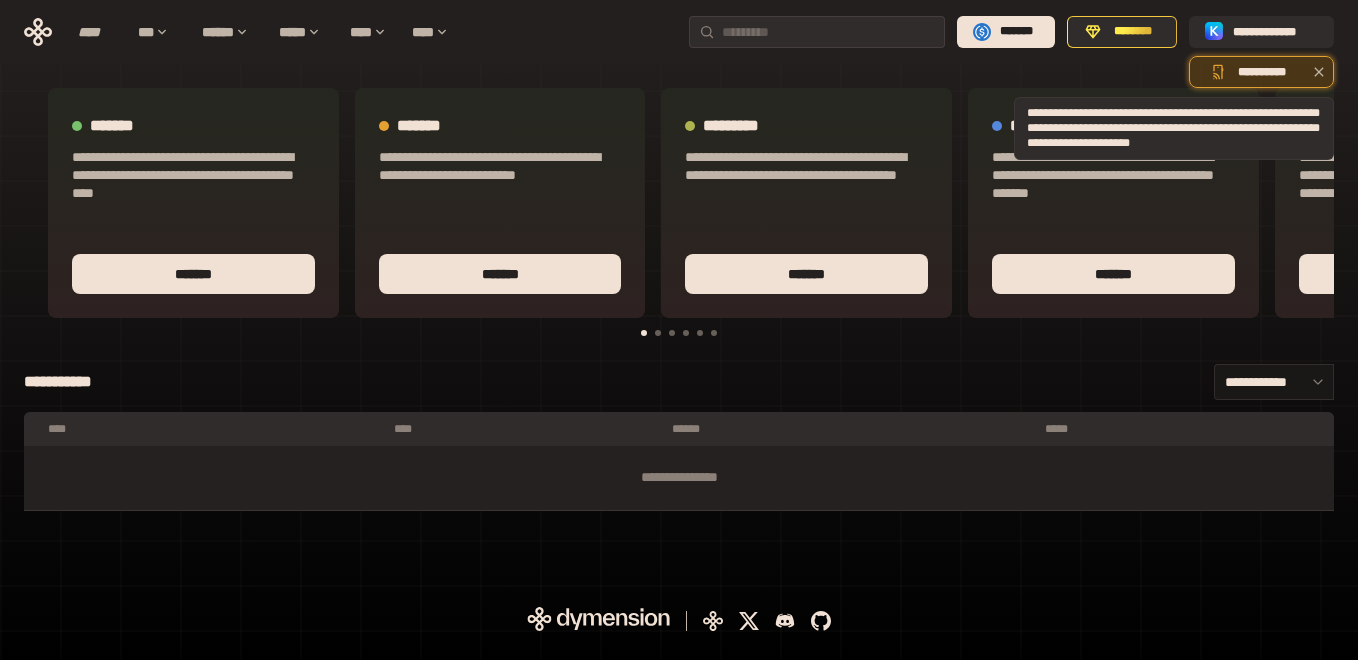 click at bounding box center [1319, 72] 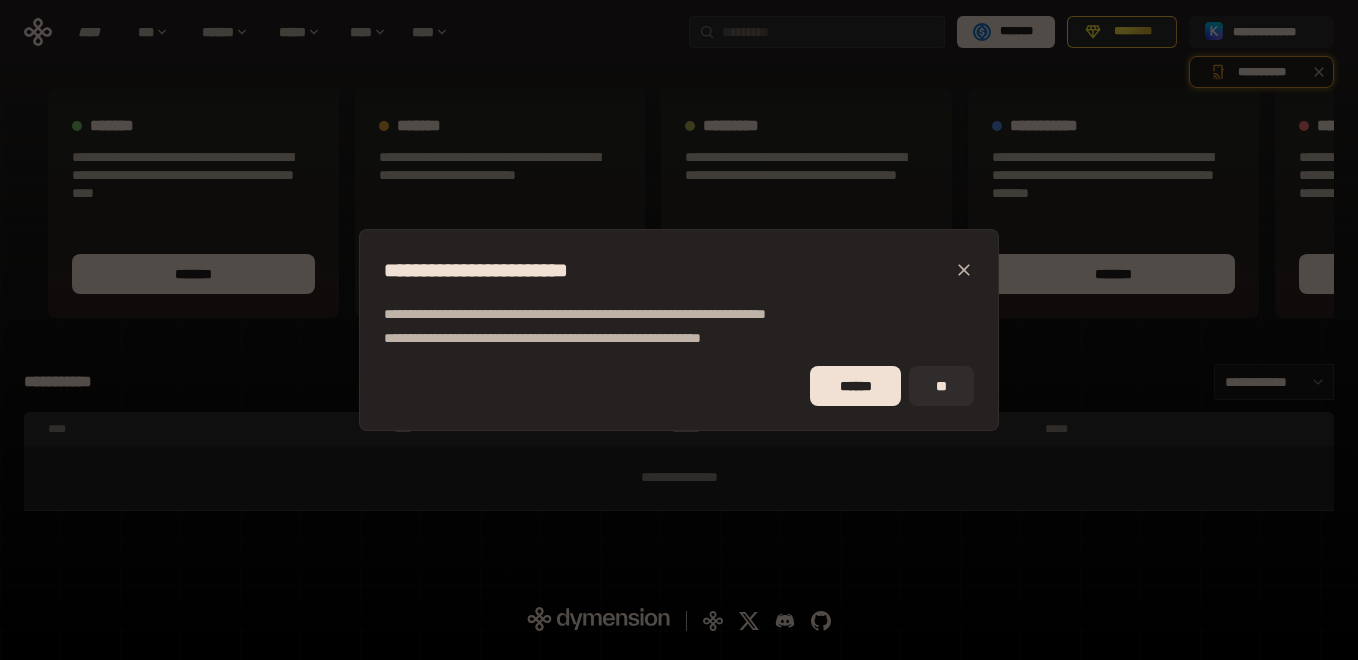 click 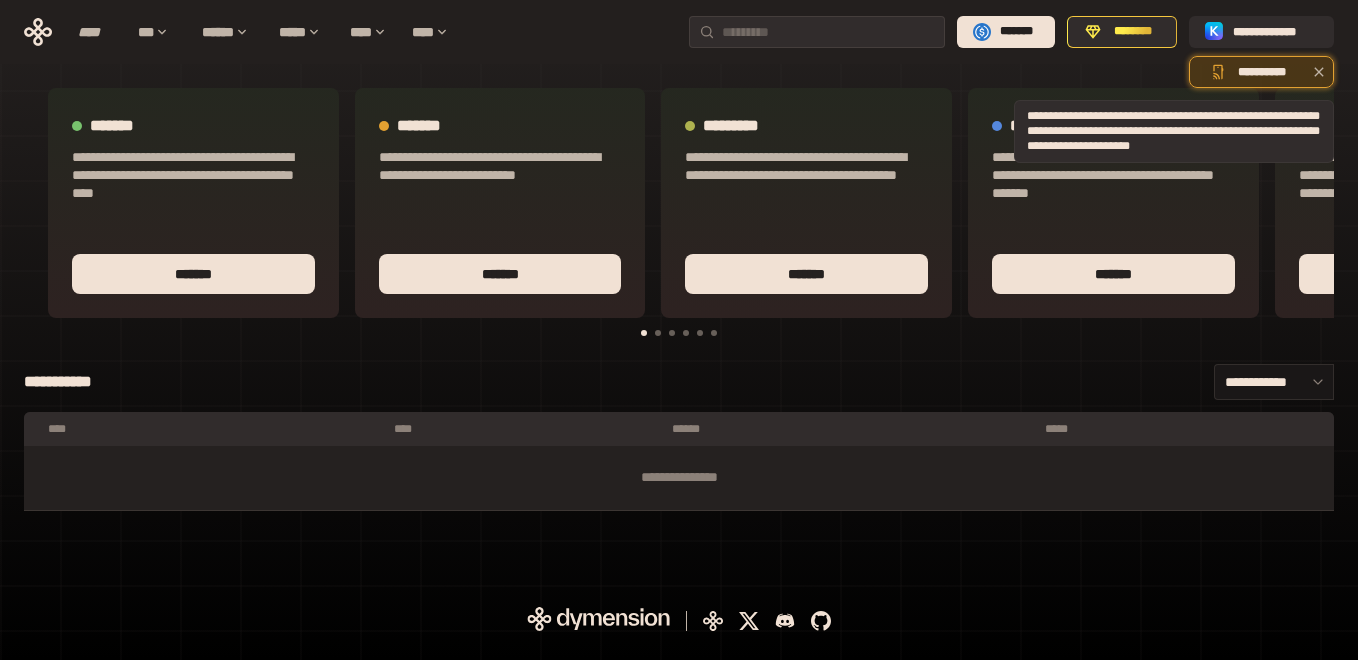 click 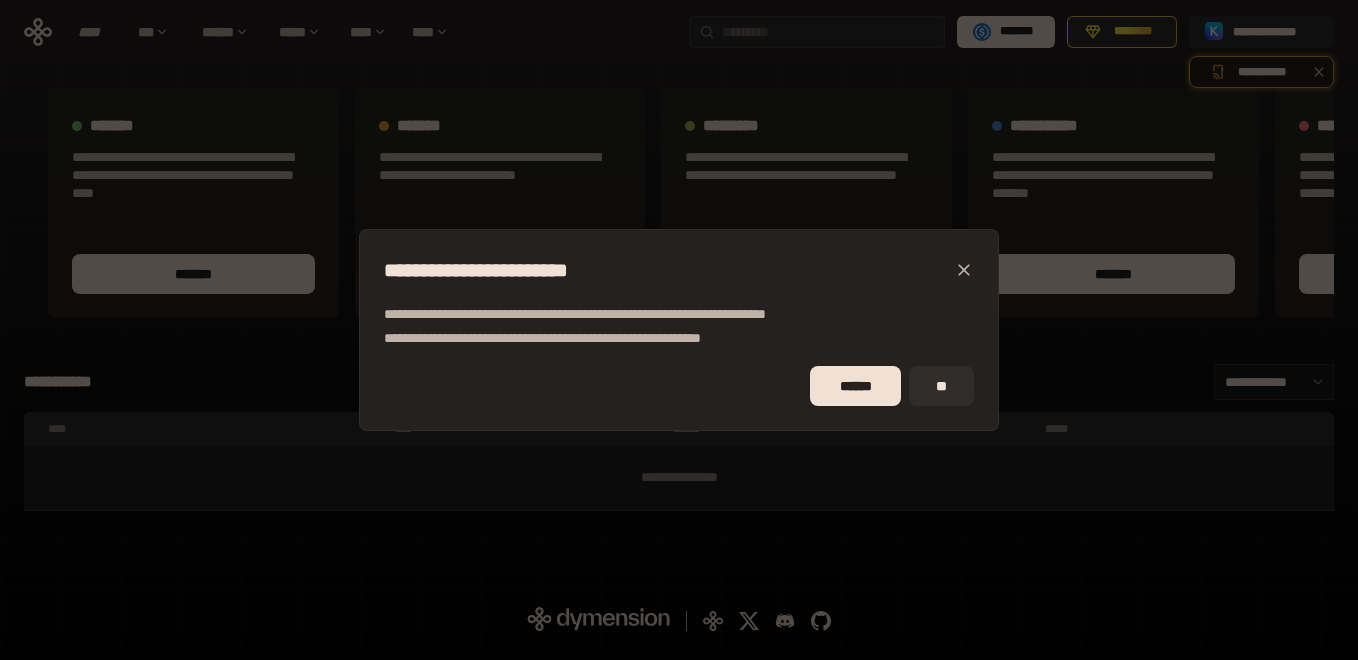 click on "**" at bounding box center (941, 386) 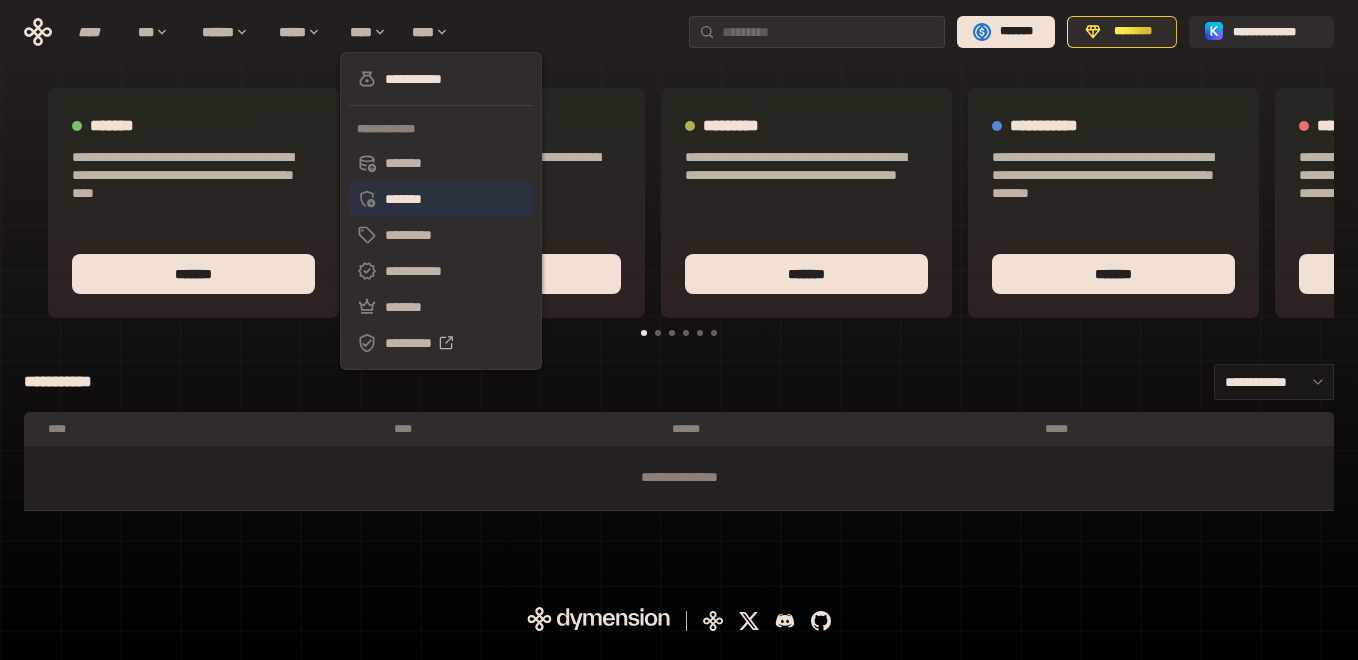 click on "*******" at bounding box center (441, 199) 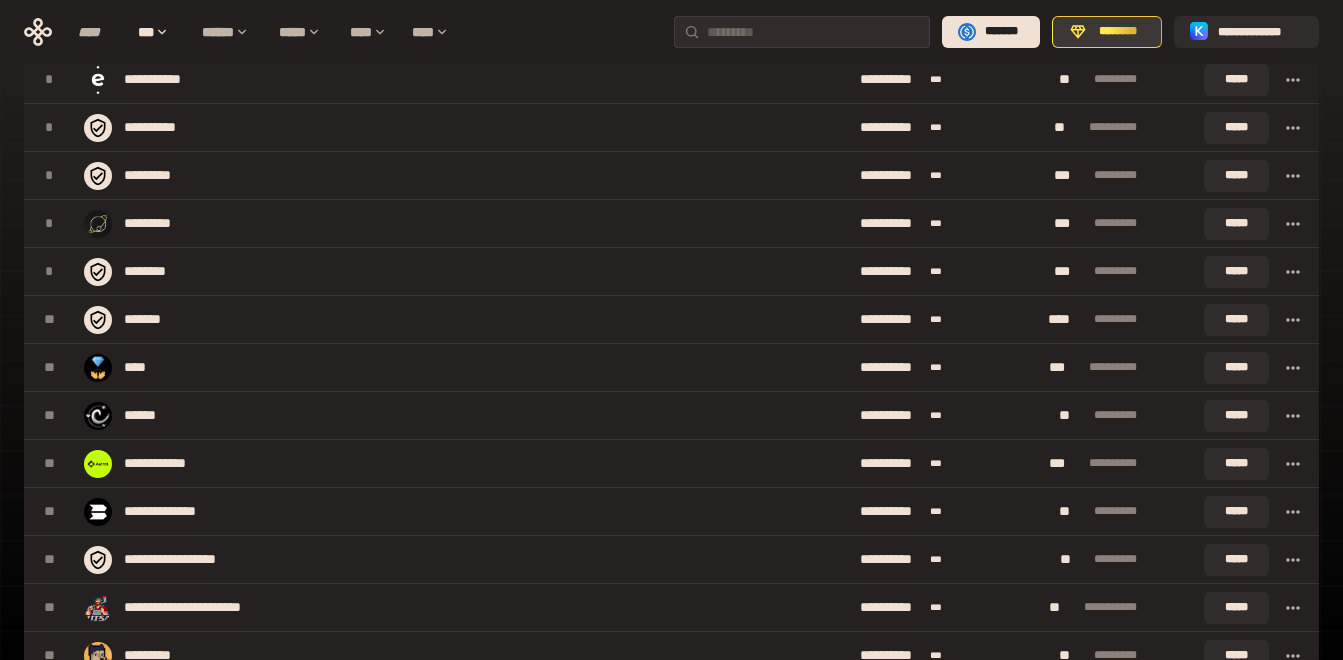 scroll, scrollTop: 0, scrollLeft: 0, axis: both 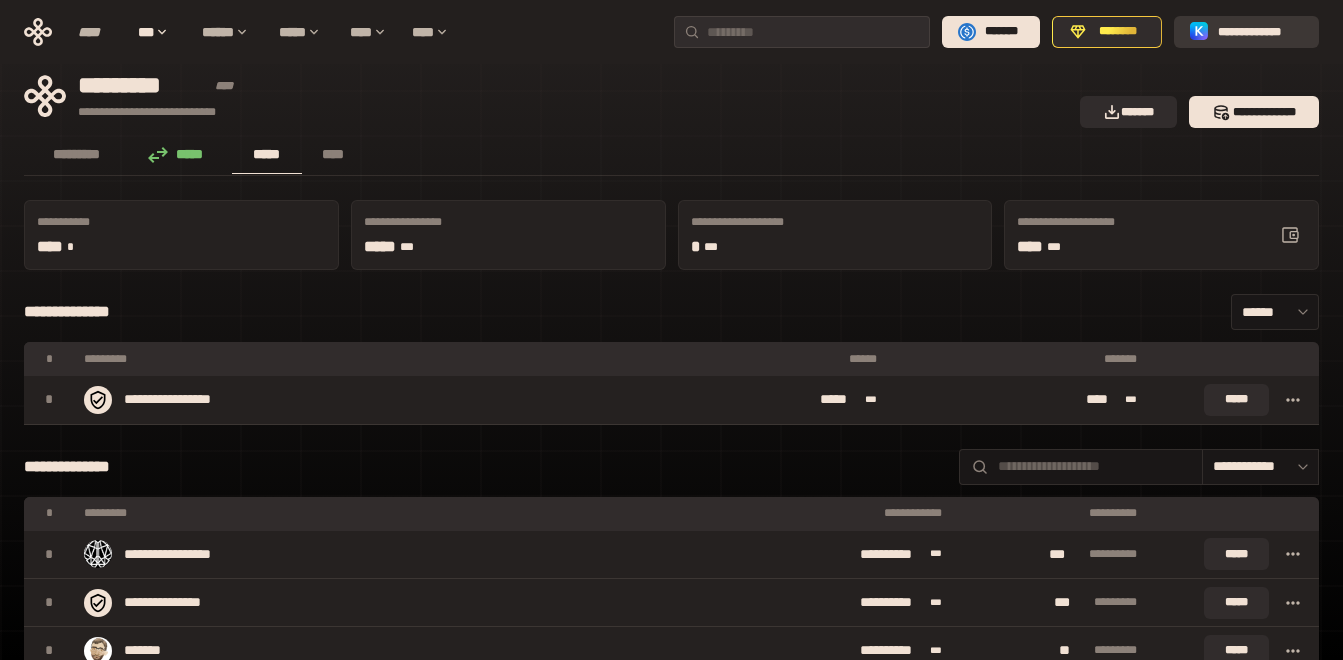 click on "**********" at bounding box center (1260, 32) 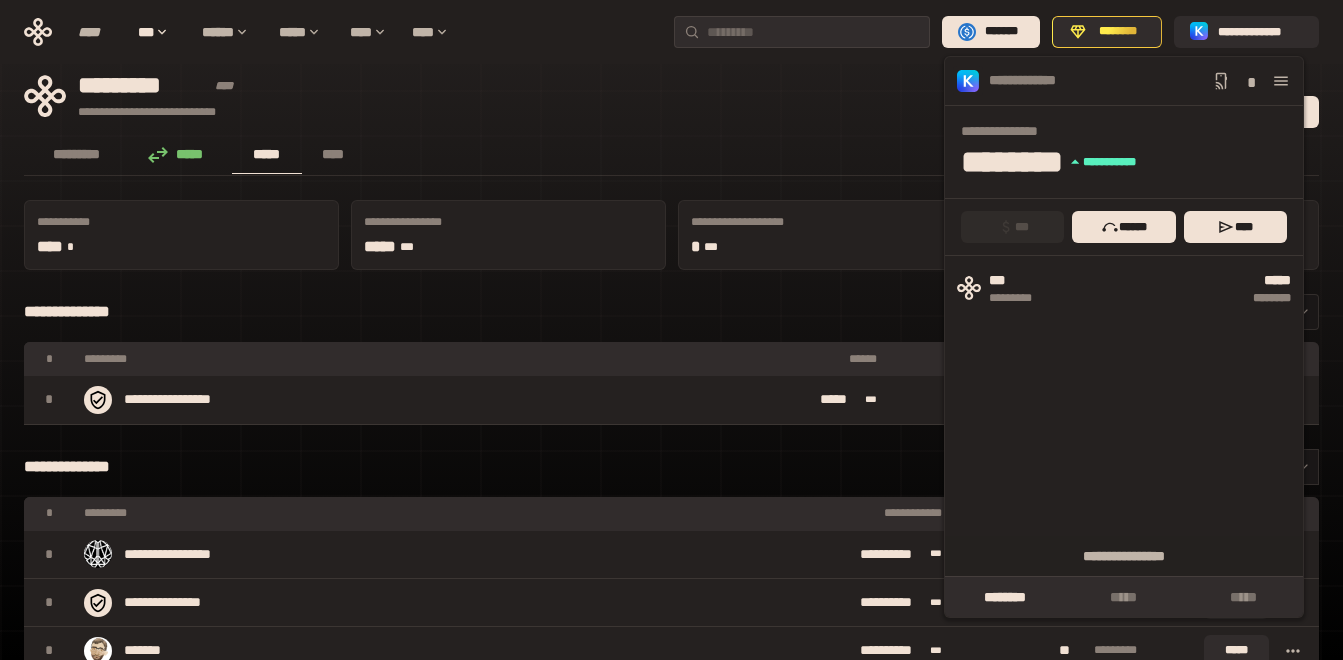 click 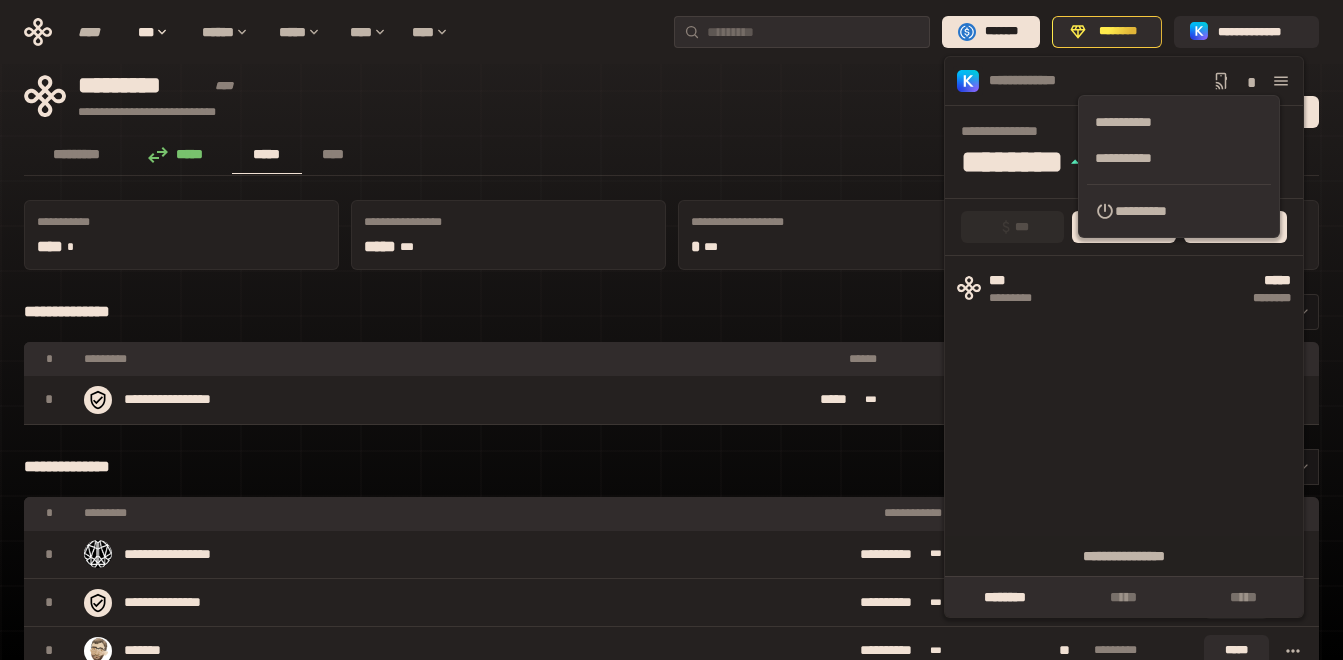 drag, startPoint x: 1175, startPoint y: 207, endPoint x: 1209, endPoint y: 35, distance: 175.32826 